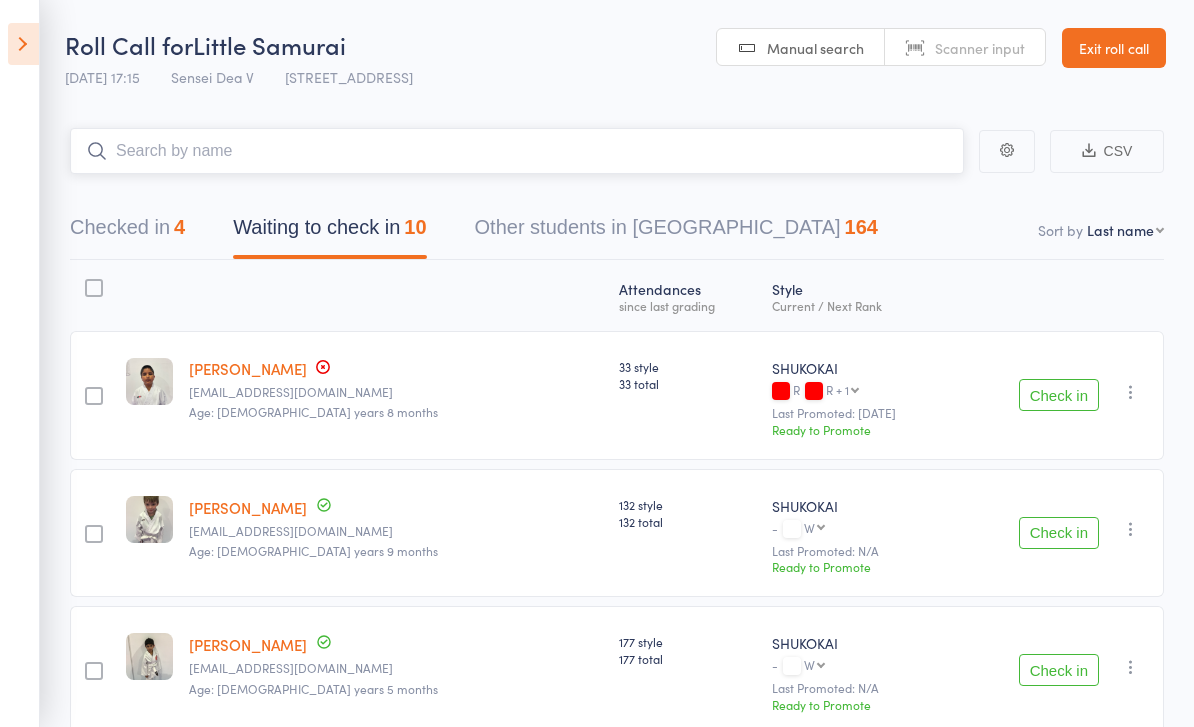 scroll, scrollTop: 93, scrollLeft: 0, axis: vertical 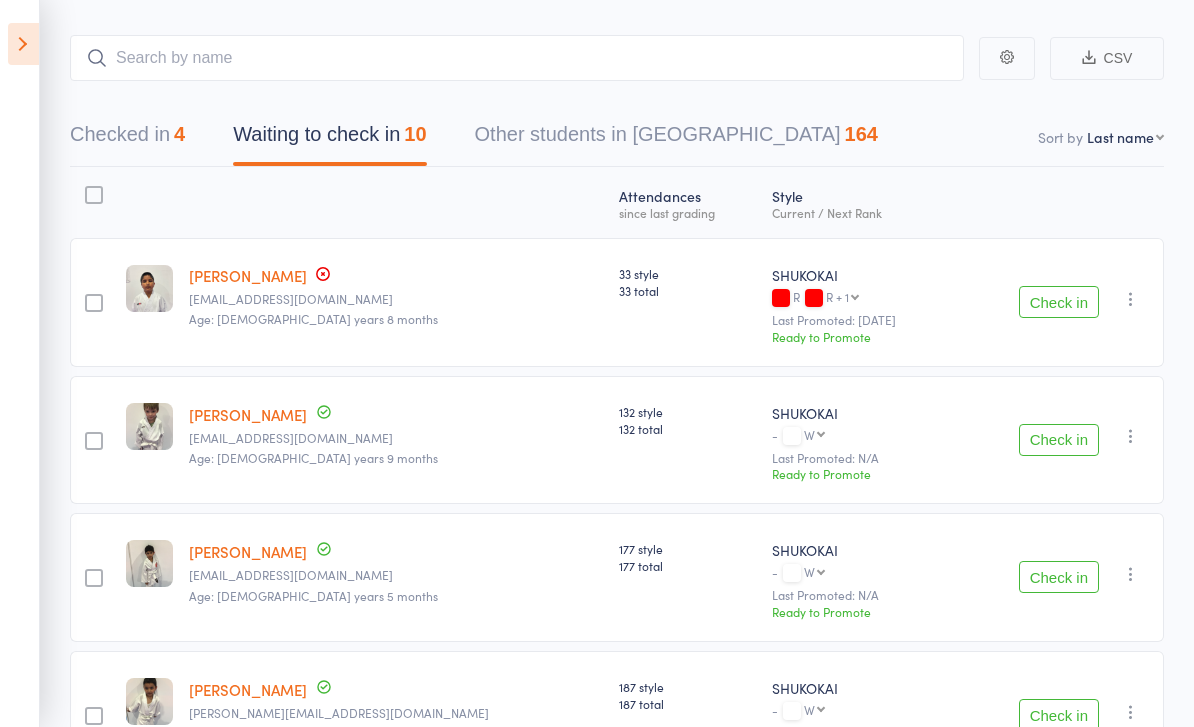 click at bounding box center [23, 44] 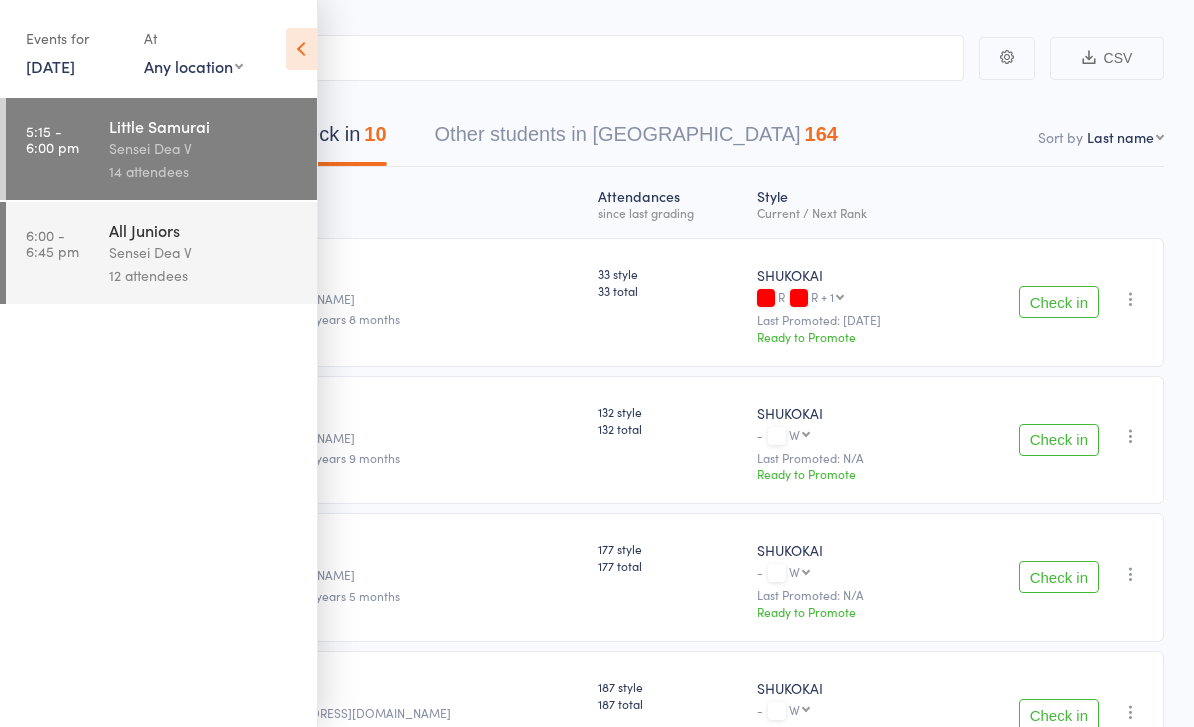 click on "6:00 - 6:45 pm All Juniors Sensei Dea V 12 attendees" at bounding box center [161, 253] 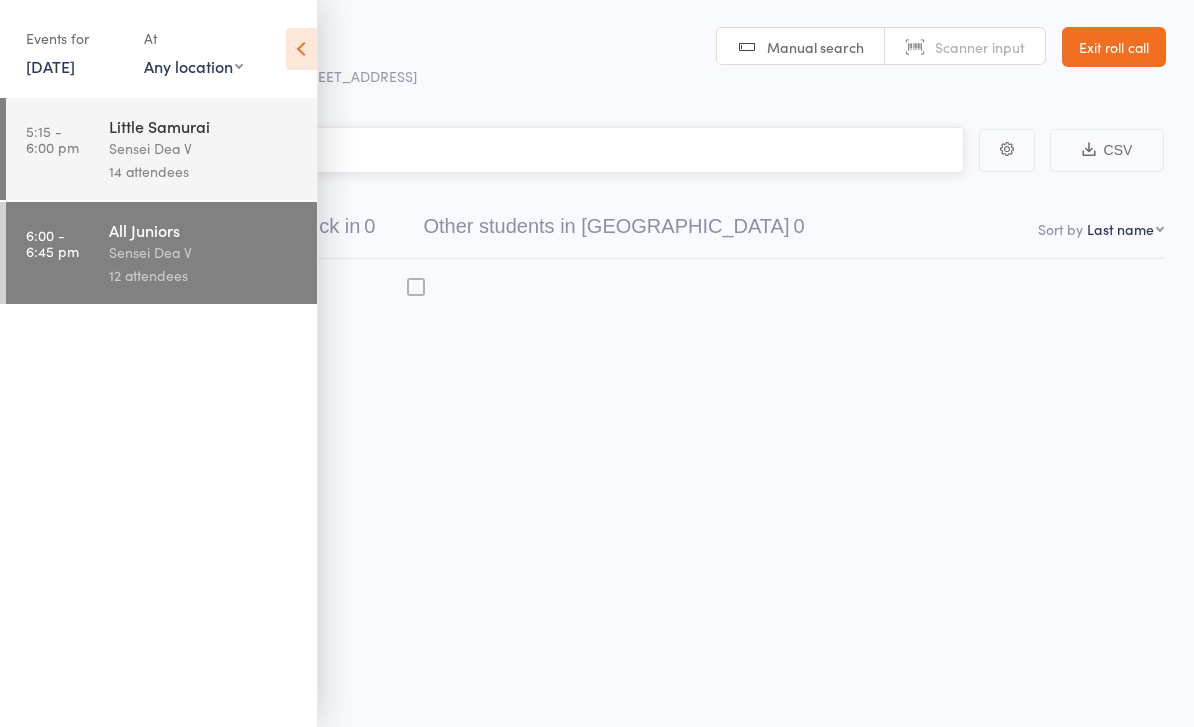 scroll, scrollTop: 14, scrollLeft: 0, axis: vertical 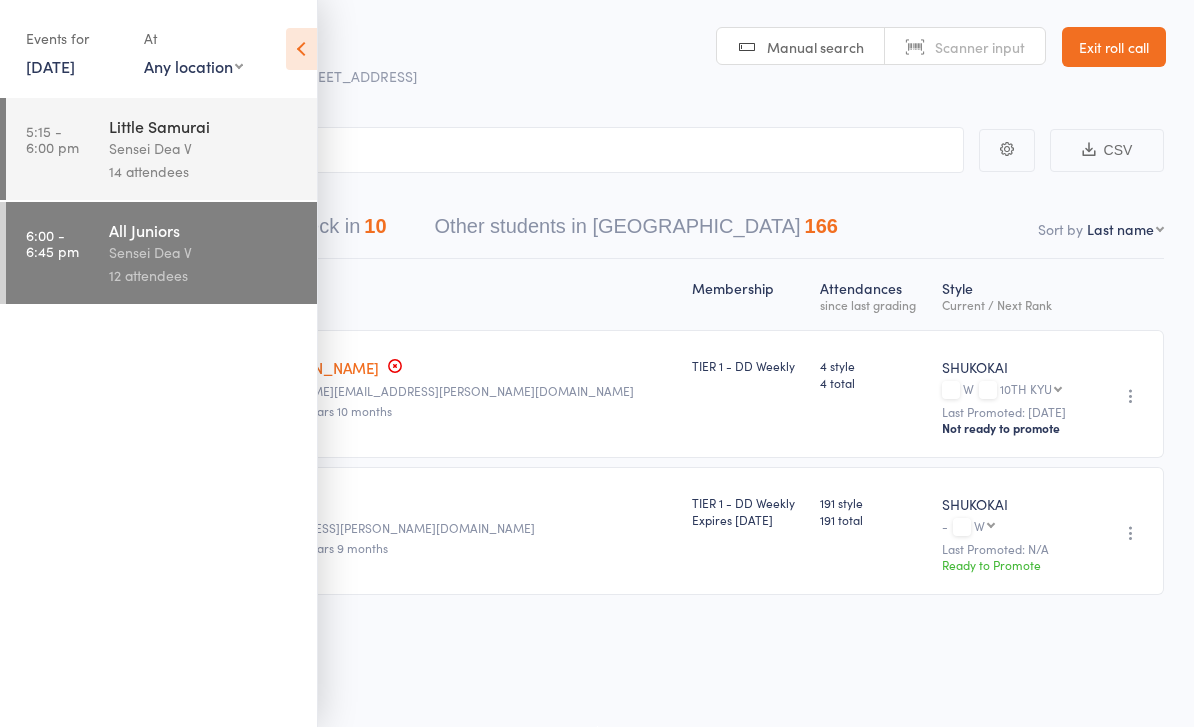 click at bounding box center [301, 49] 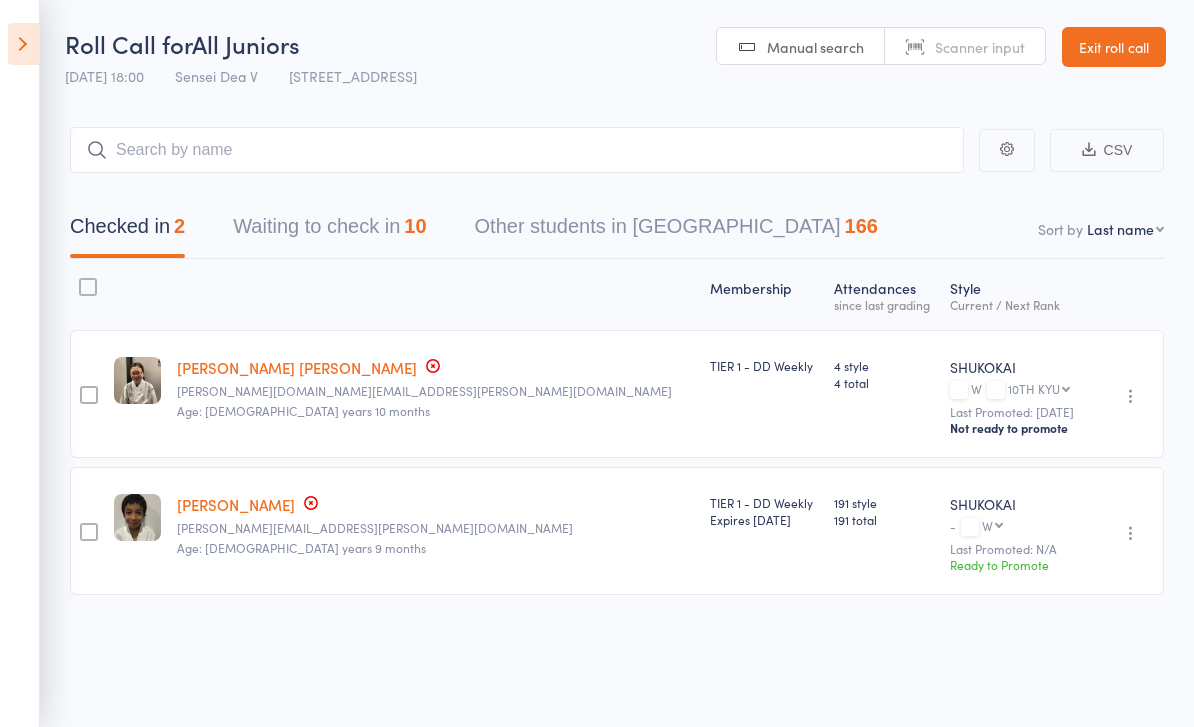 click at bounding box center (23, 44) 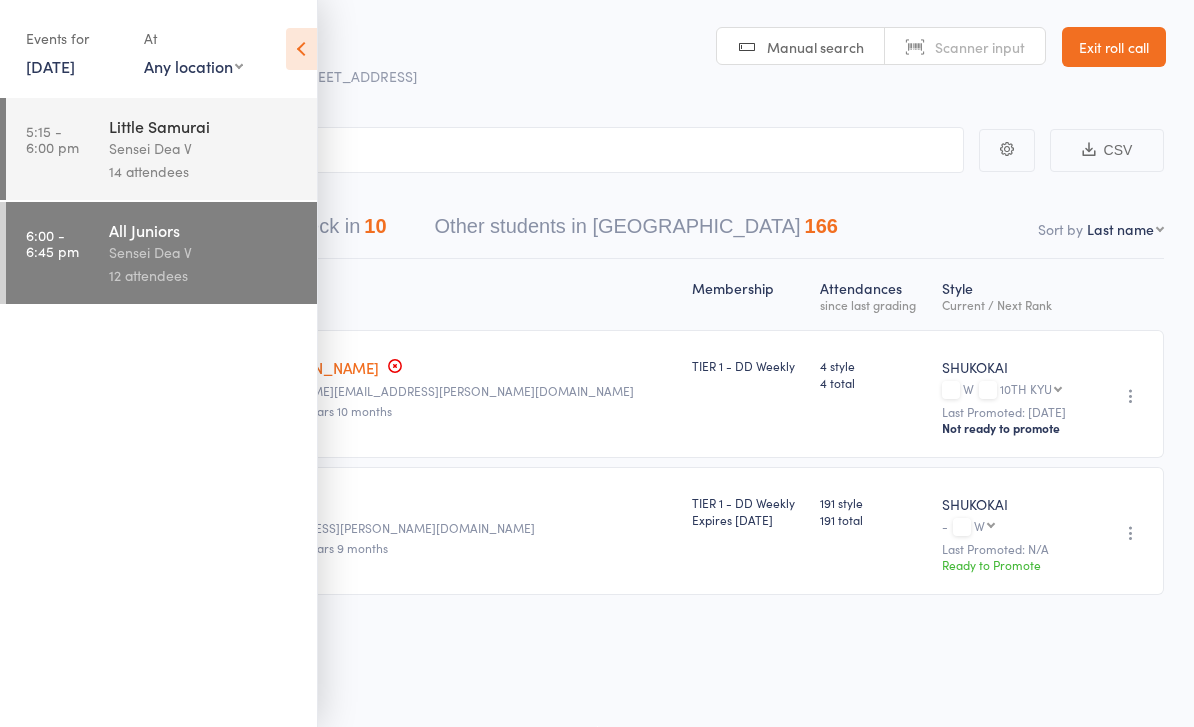 click on "5:15 - 6:00 pm Little Samurai Sensei Dea V 14 attendees" at bounding box center [161, 149] 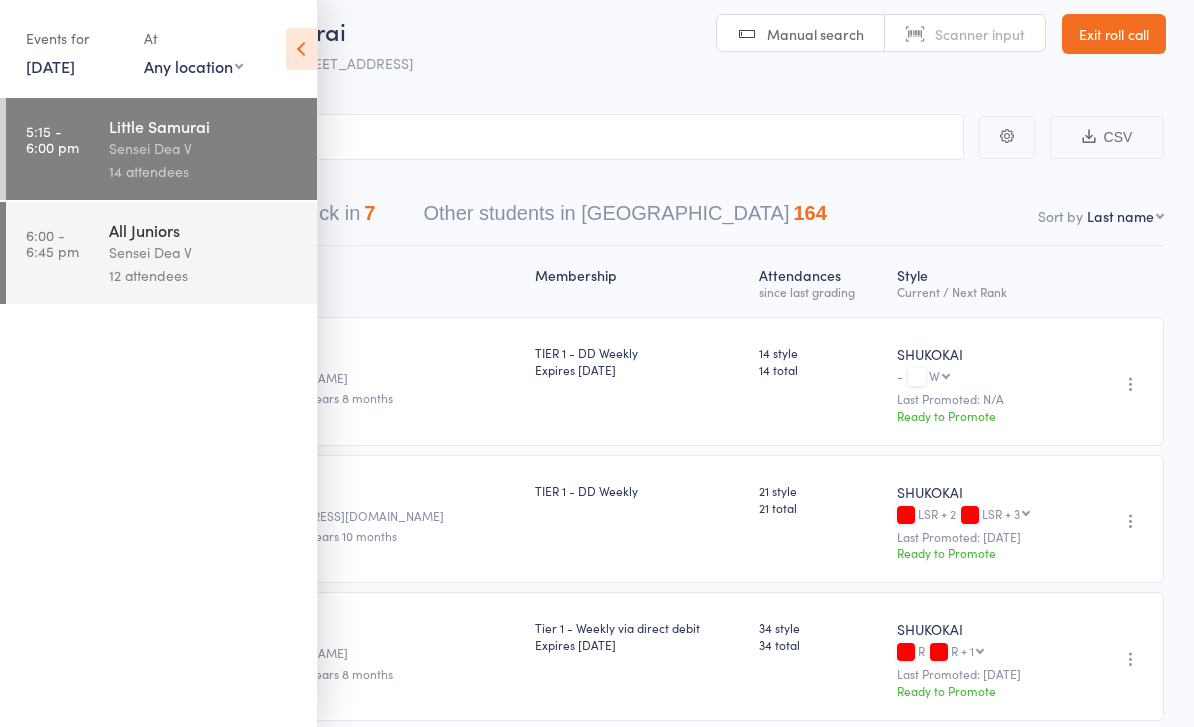 click at bounding box center [301, 49] 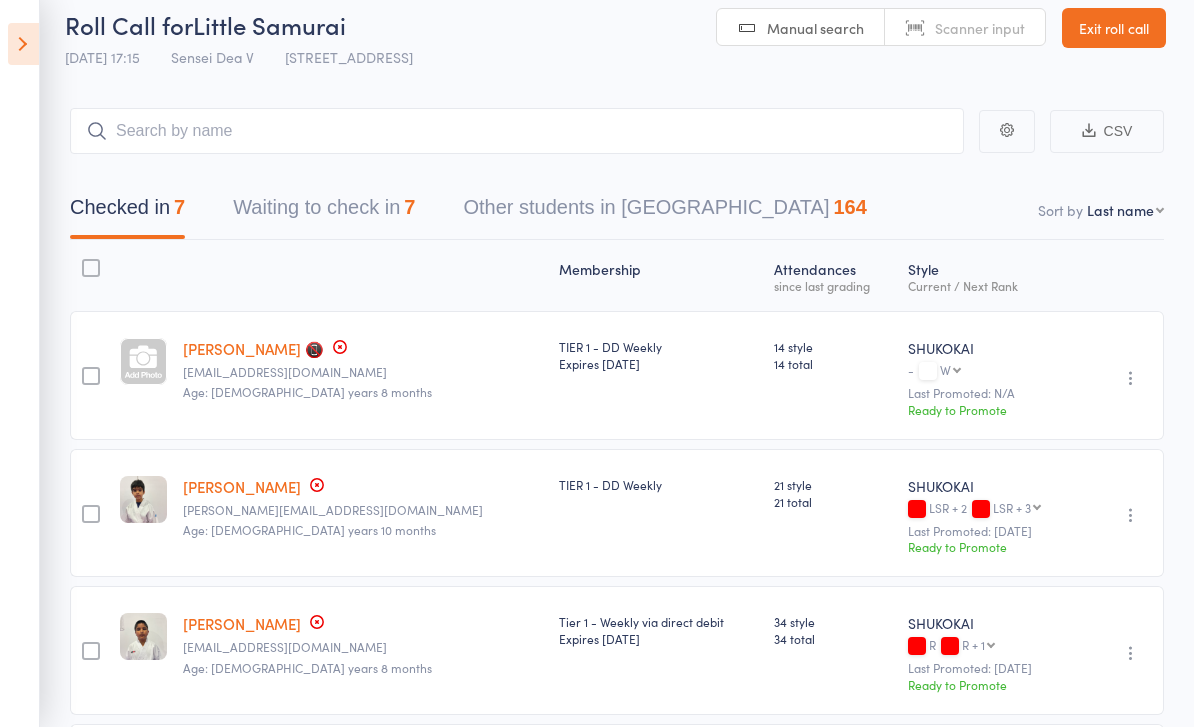 scroll, scrollTop: 22, scrollLeft: 0, axis: vertical 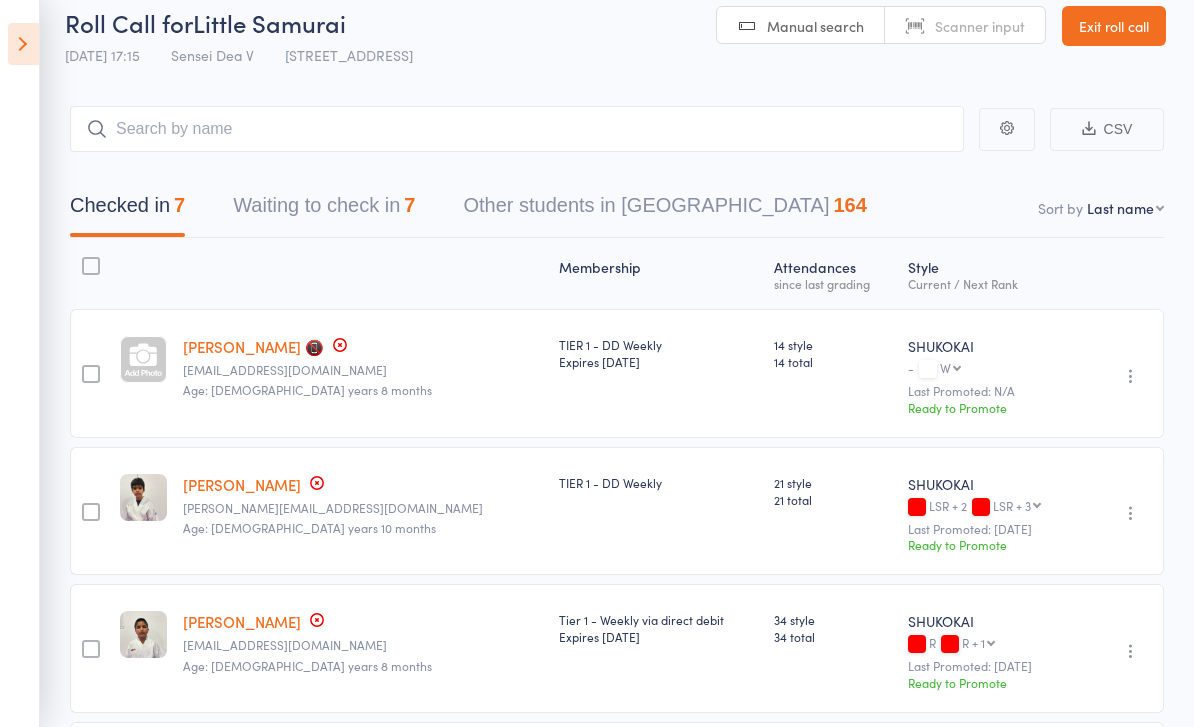 click on "Waiting to check in  7" at bounding box center [324, 210] 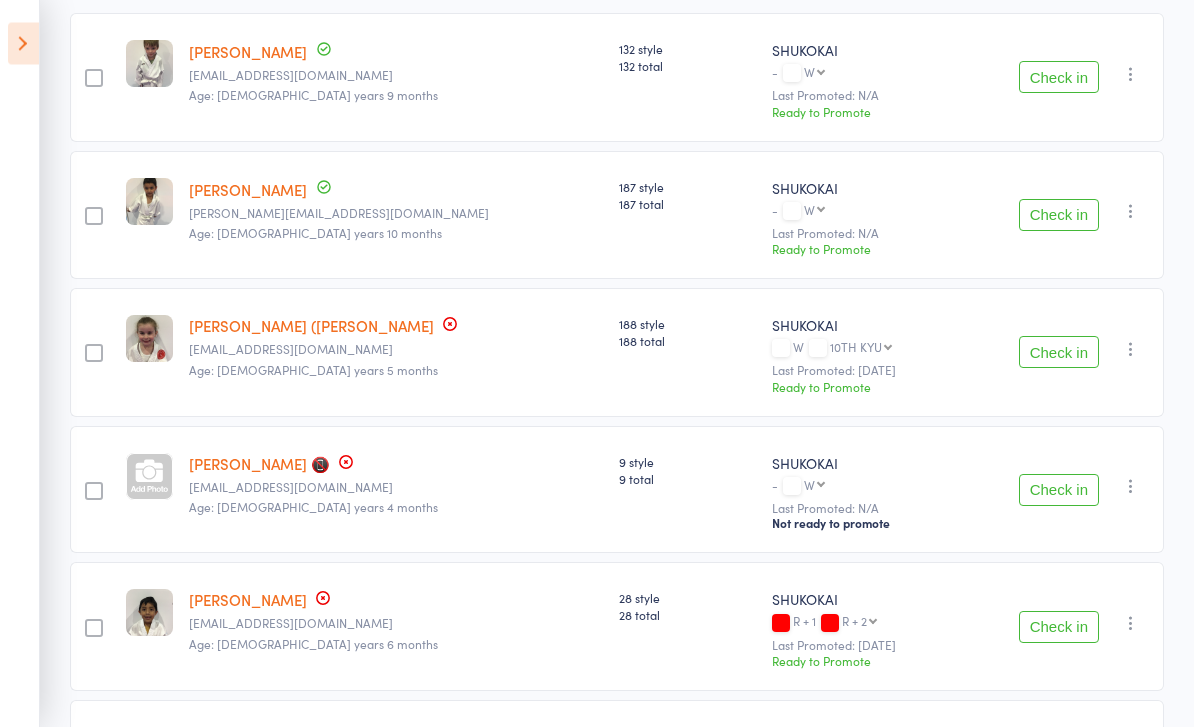 scroll, scrollTop: 318, scrollLeft: 0, axis: vertical 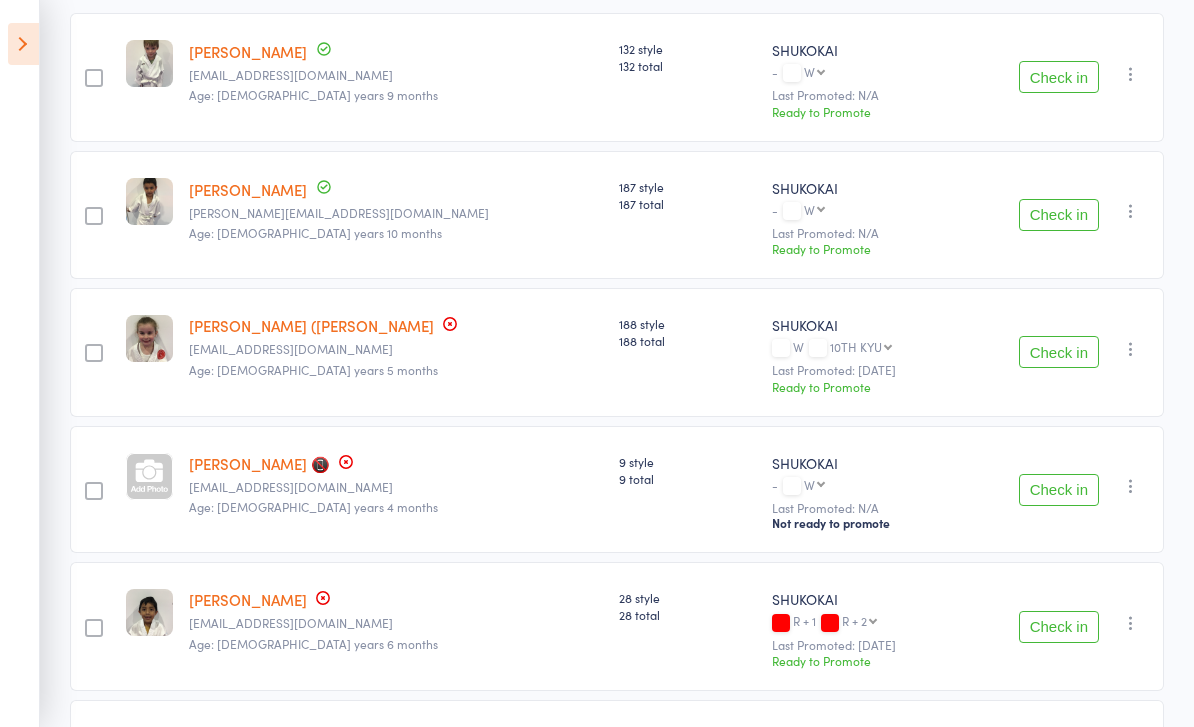 click on "Check in" at bounding box center [1059, 215] 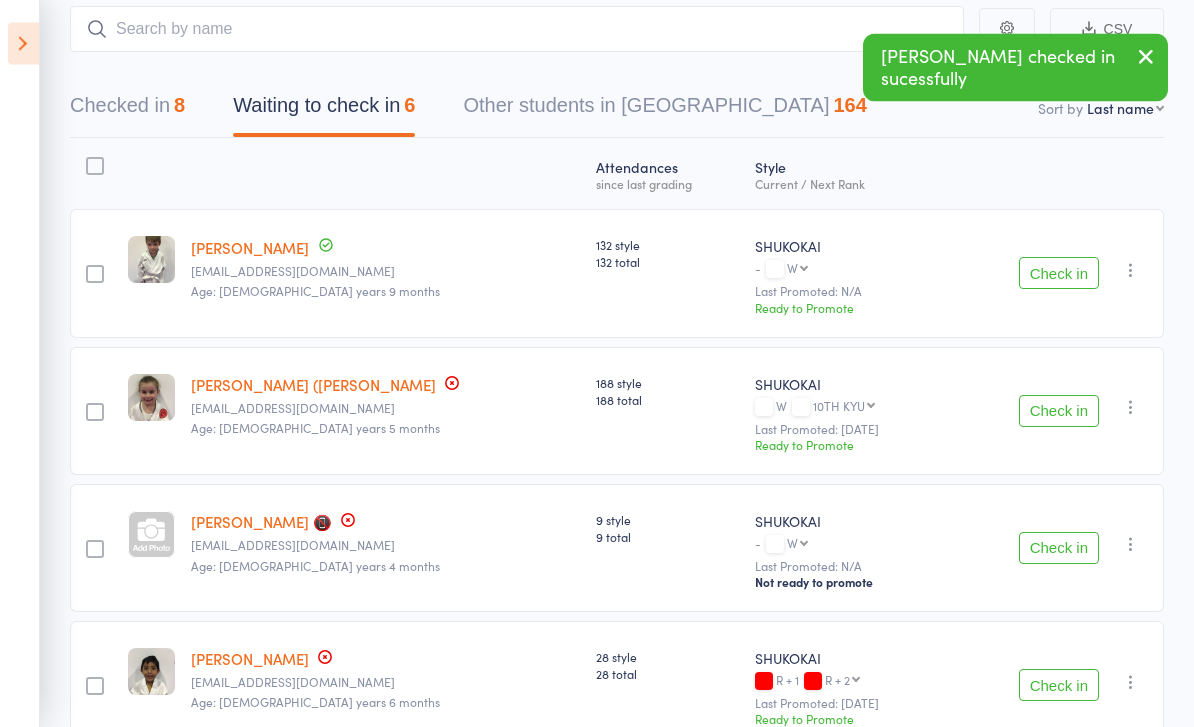 scroll, scrollTop: 111, scrollLeft: 0, axis: vertical 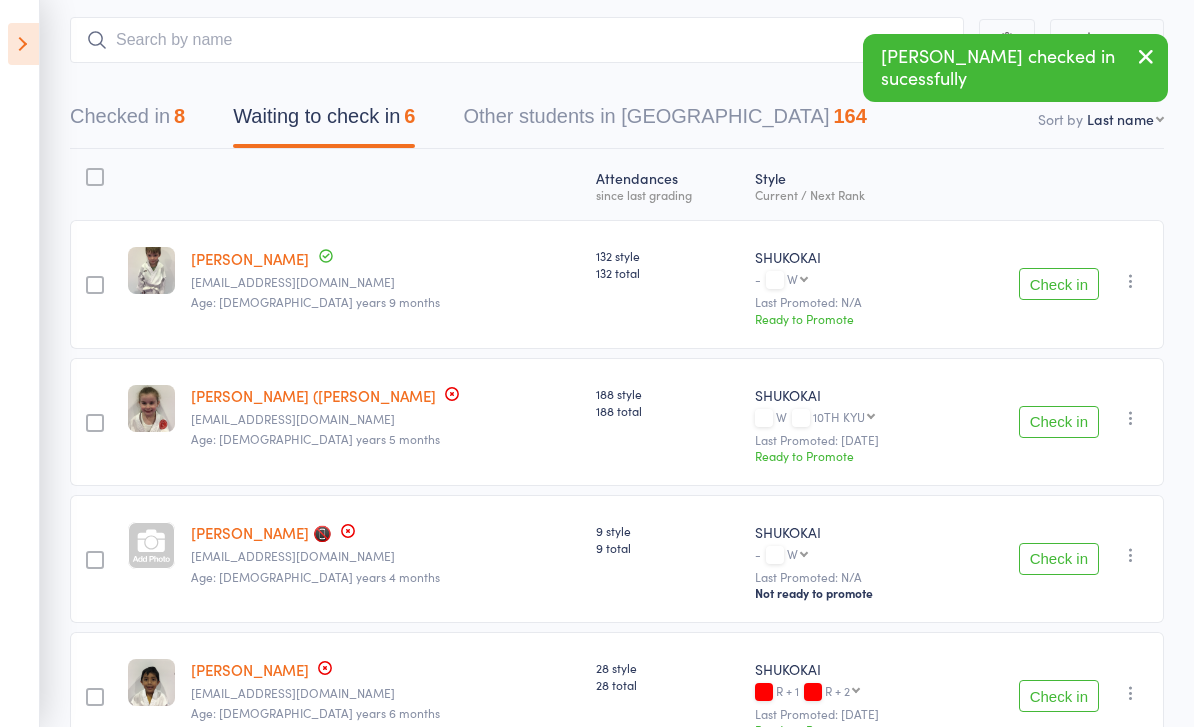 click at bounding box center [23, 44] 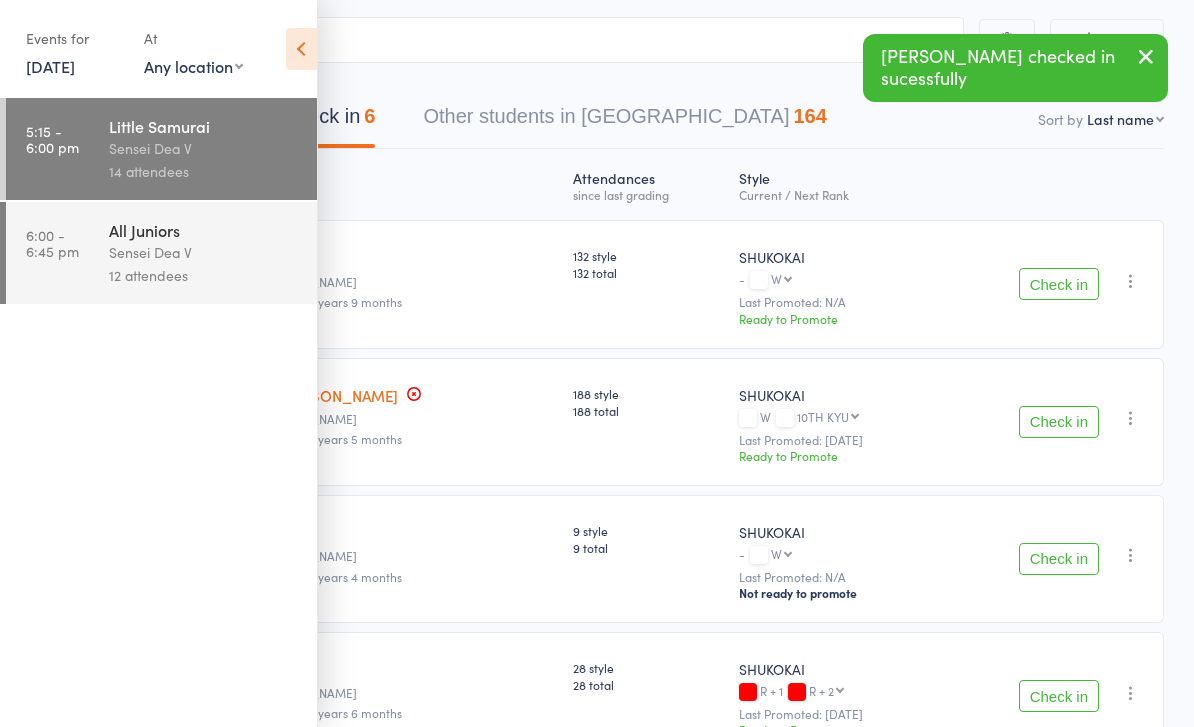 click at bounding box center (301, 49) 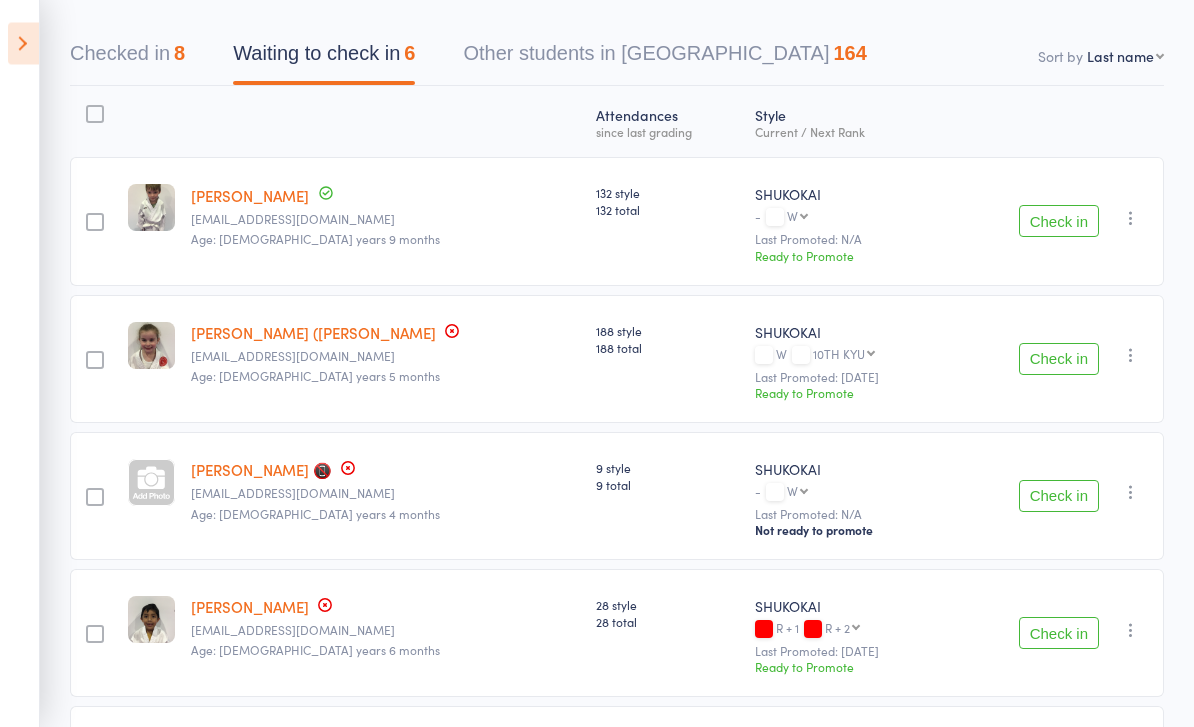 click at bounding box center (23, 44) 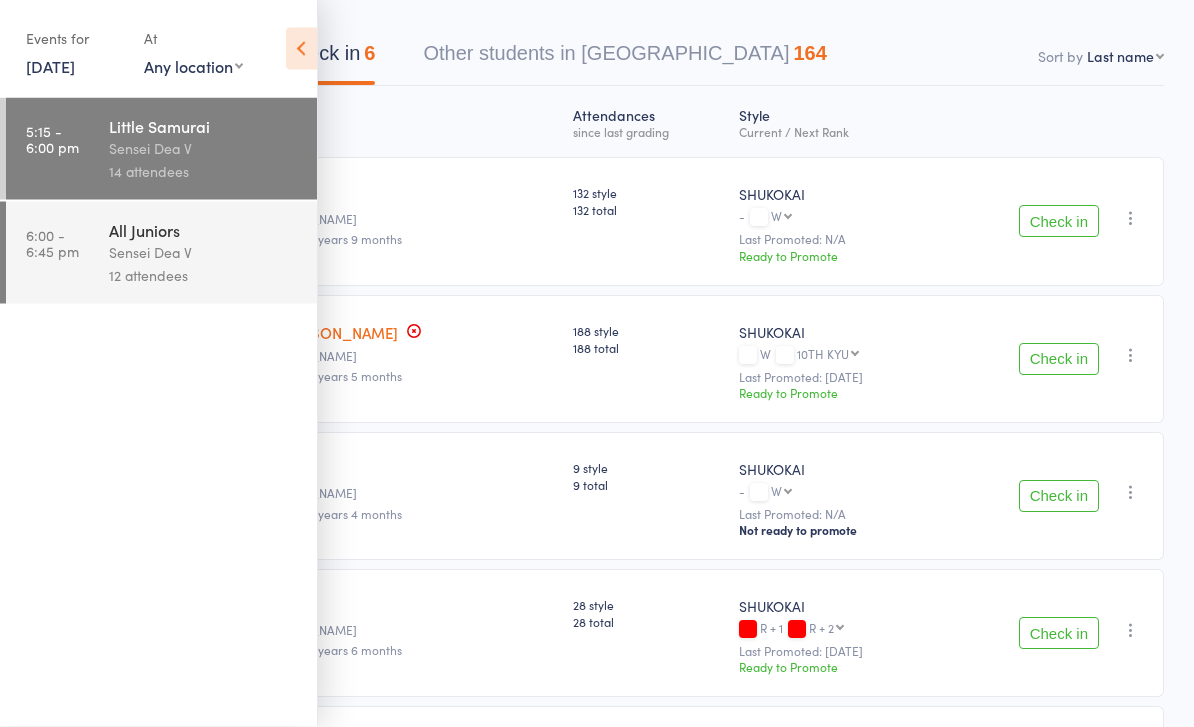 scroll, scrollTop: 174, scrollLeft: 0, axis: vertical 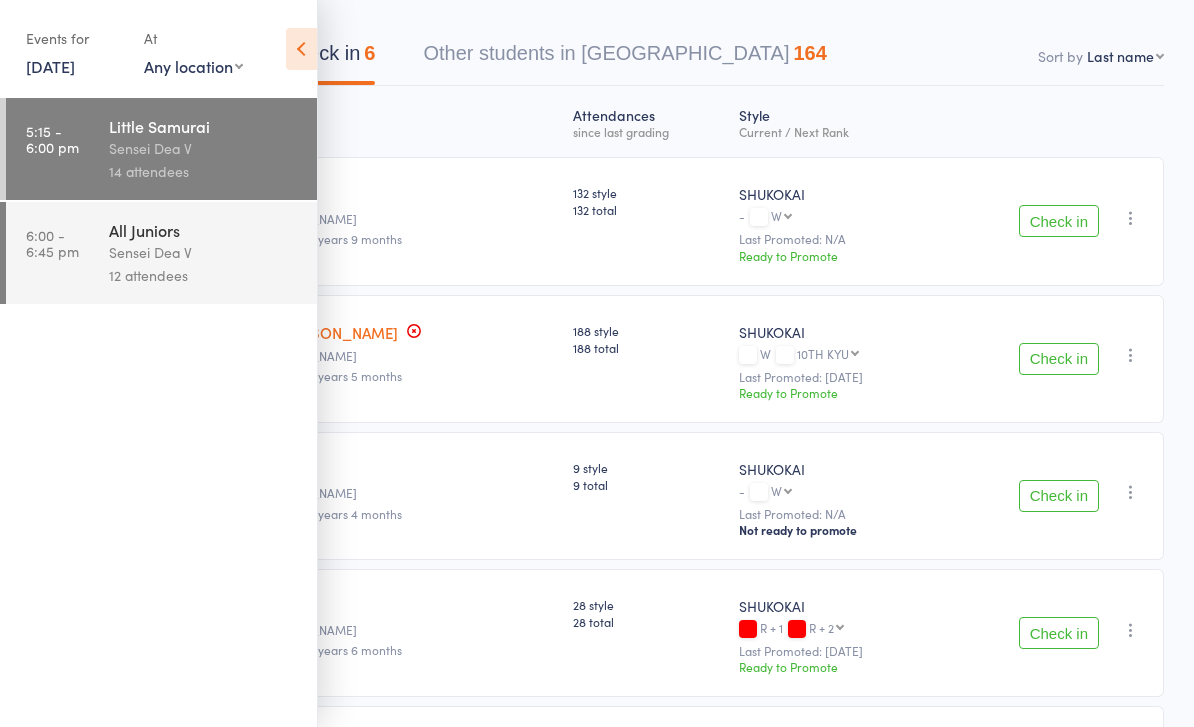 click on "Sensei Dea V" at bounding box center (204, 252) 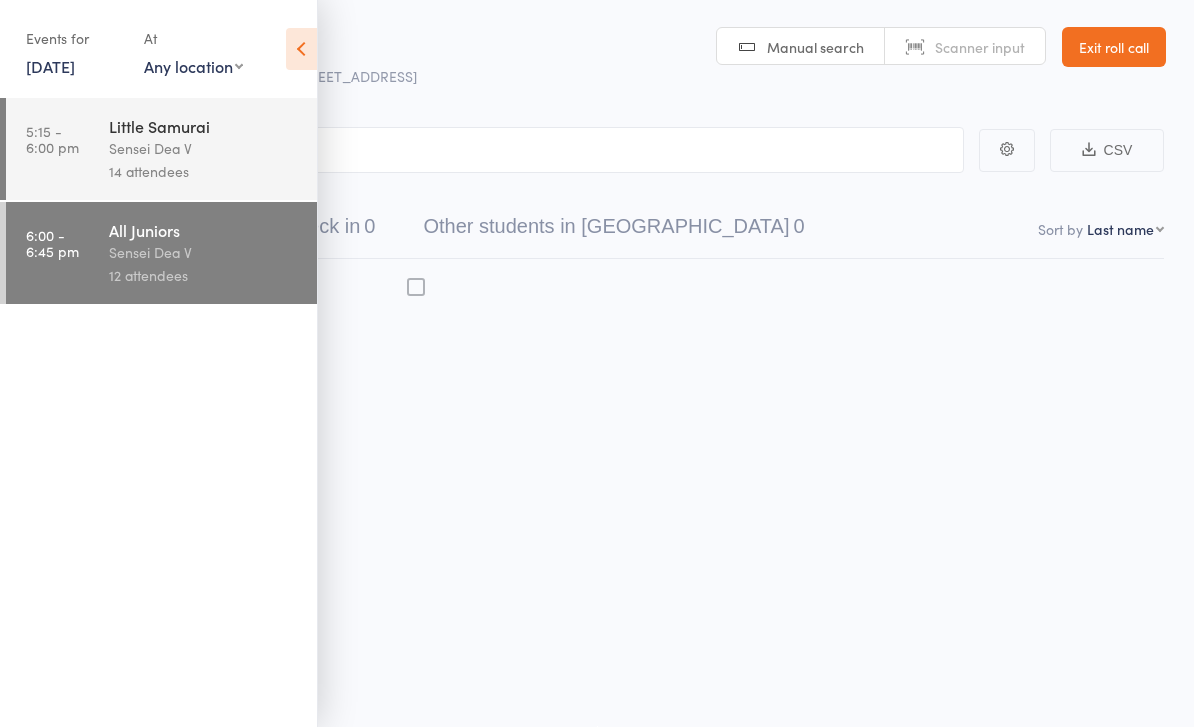 scroll, scrollTop: 14, scrollLeft: 0, axis: vertical 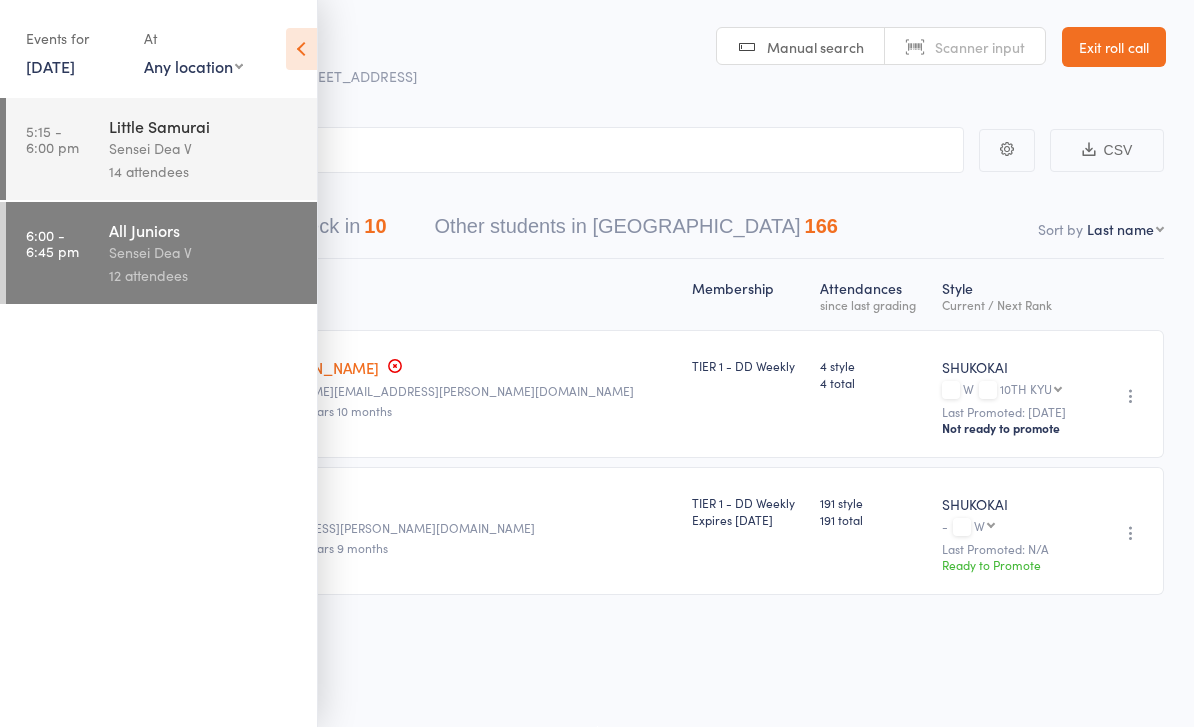 click at bounding box center (301, 49) 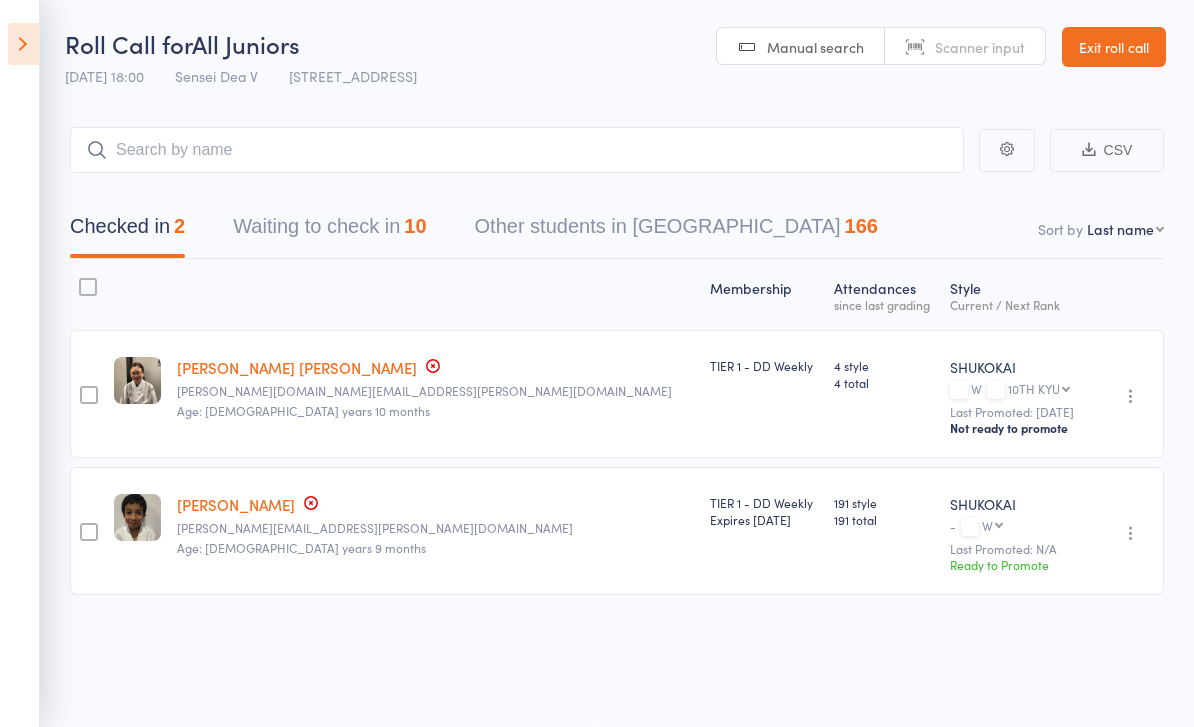 click on "Waiting to check in  10" at bounding box center [329, 231] 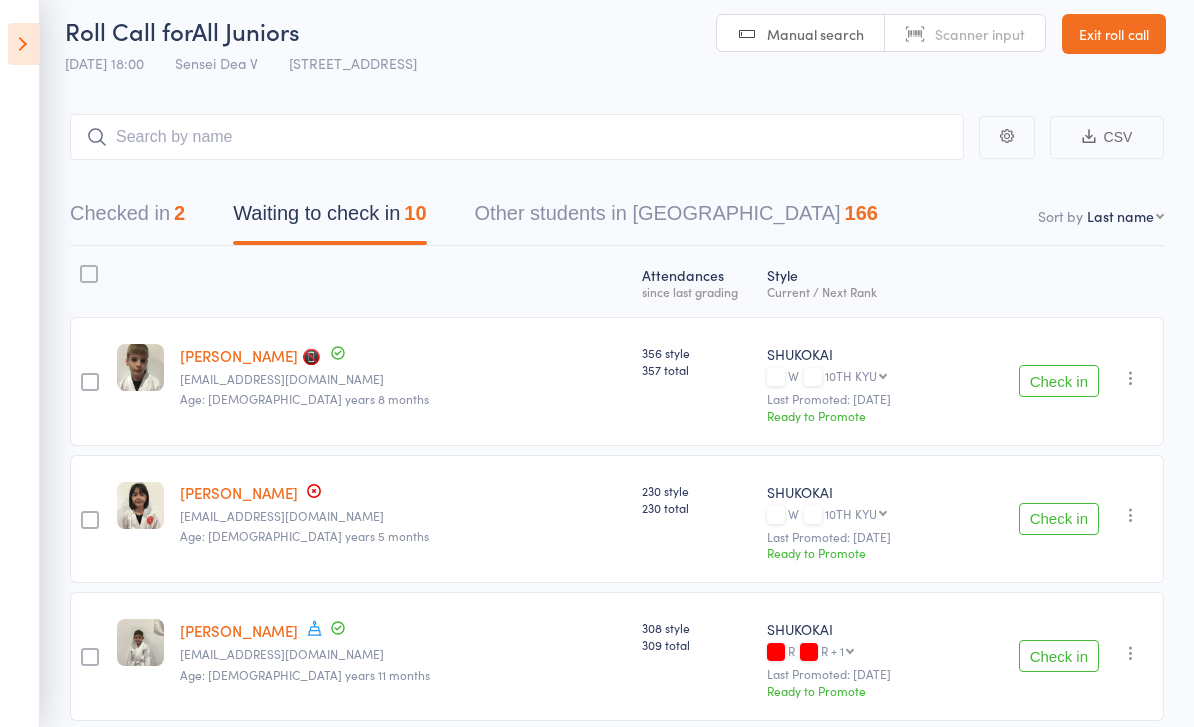 click on "Checked in  2" at bounding box center [127, 218] 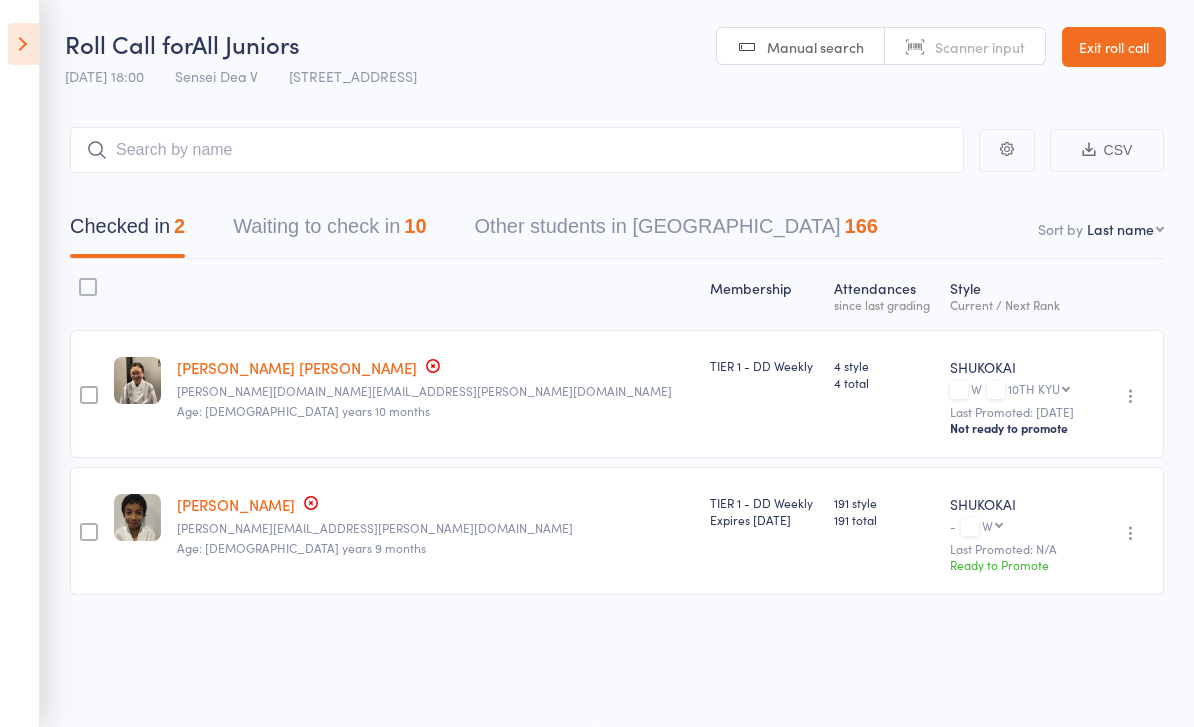 click on "Waiting to check in  10" at bounding box center (329, 231) 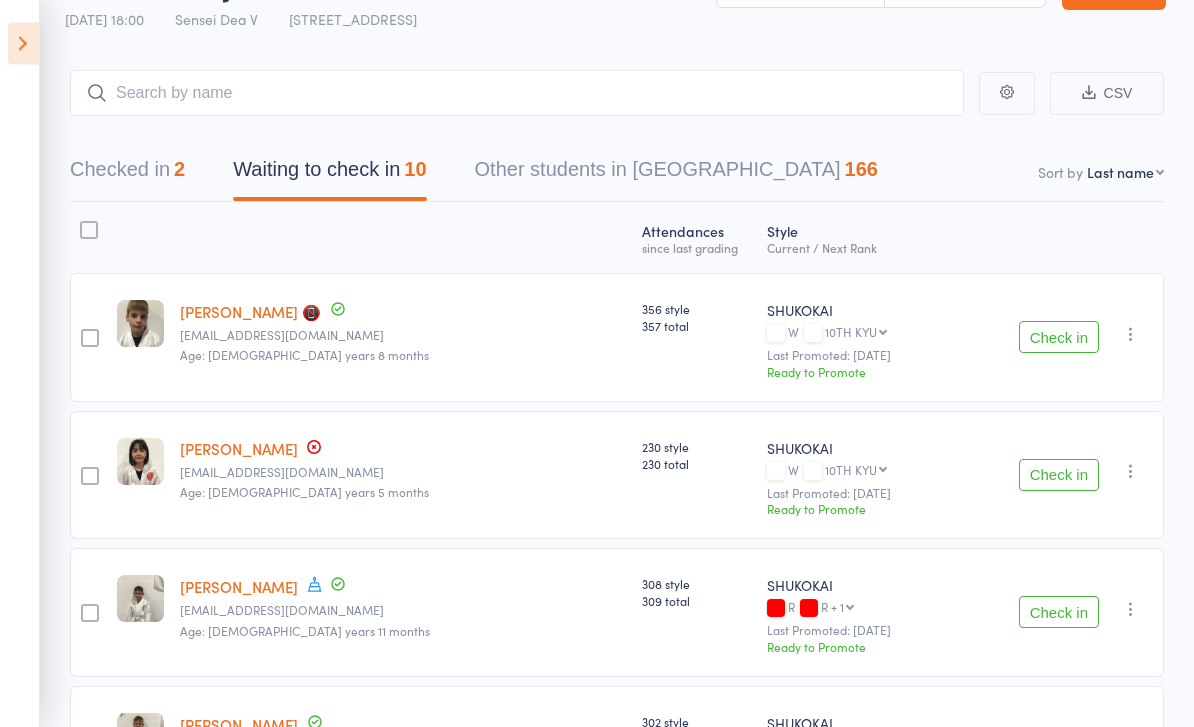 scroll, scrollTop: 58, scrollLeft: 0, axis: vertical 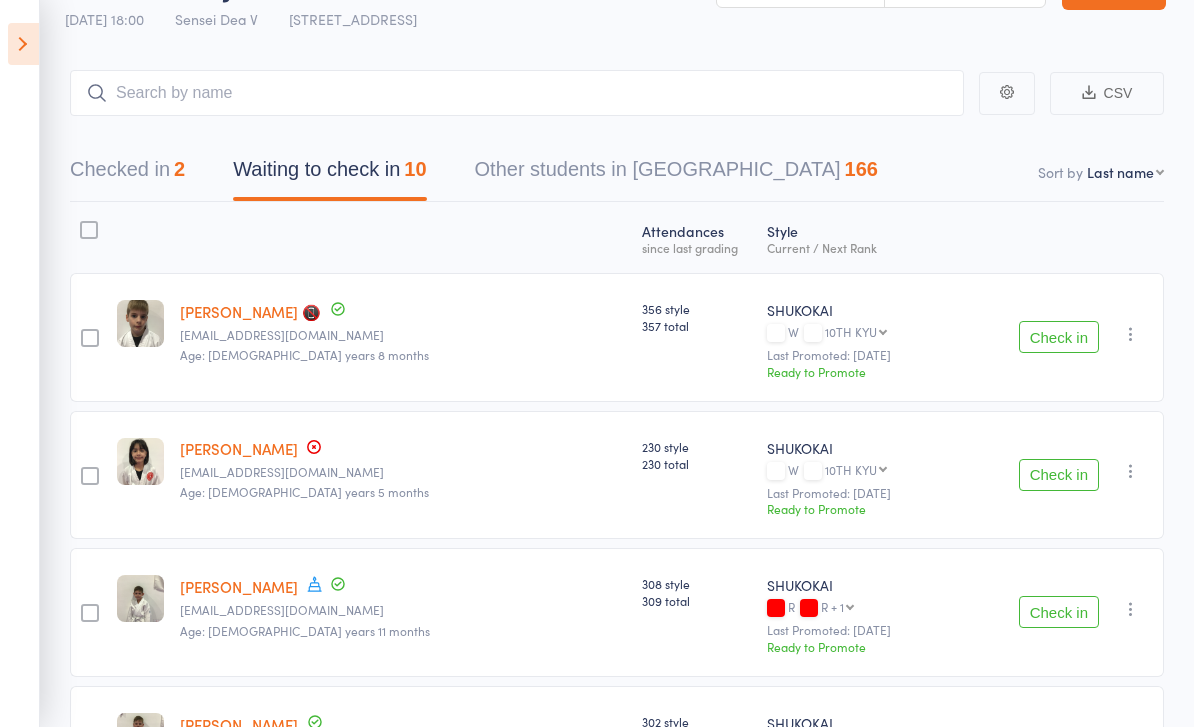 click on "Check in" at bounding box center [1059, 475] 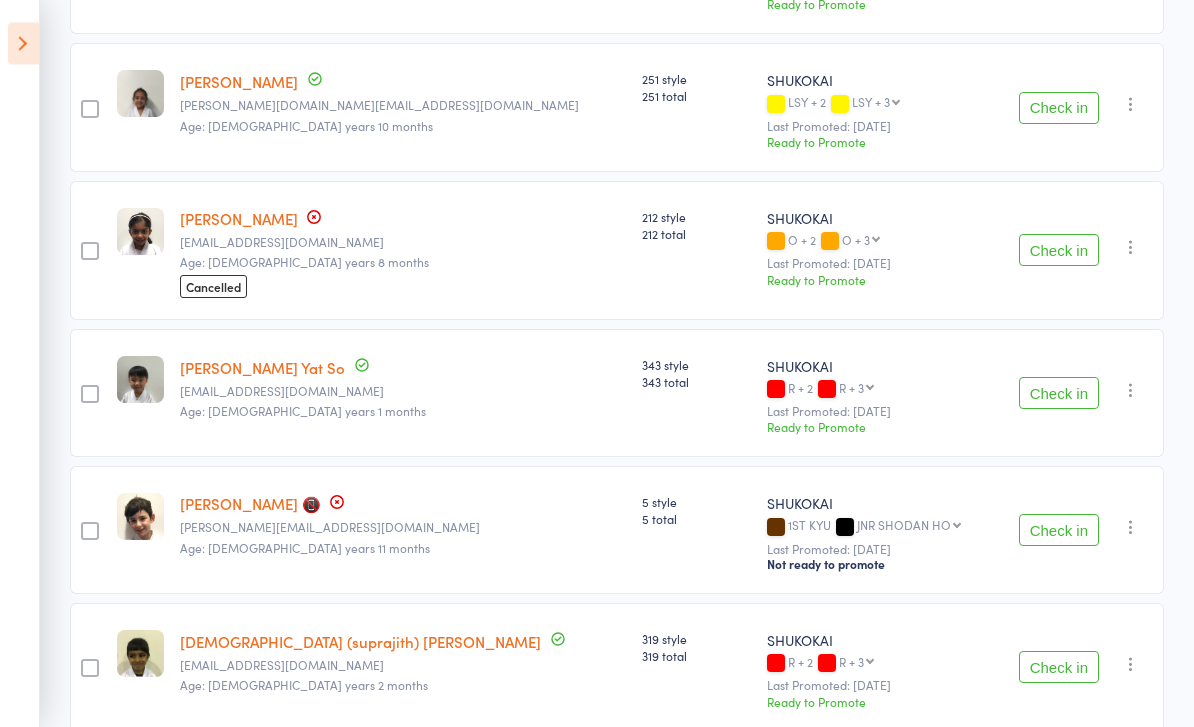 scroll, scrollTop: 871, scrollLeft: 0, axis: vertical 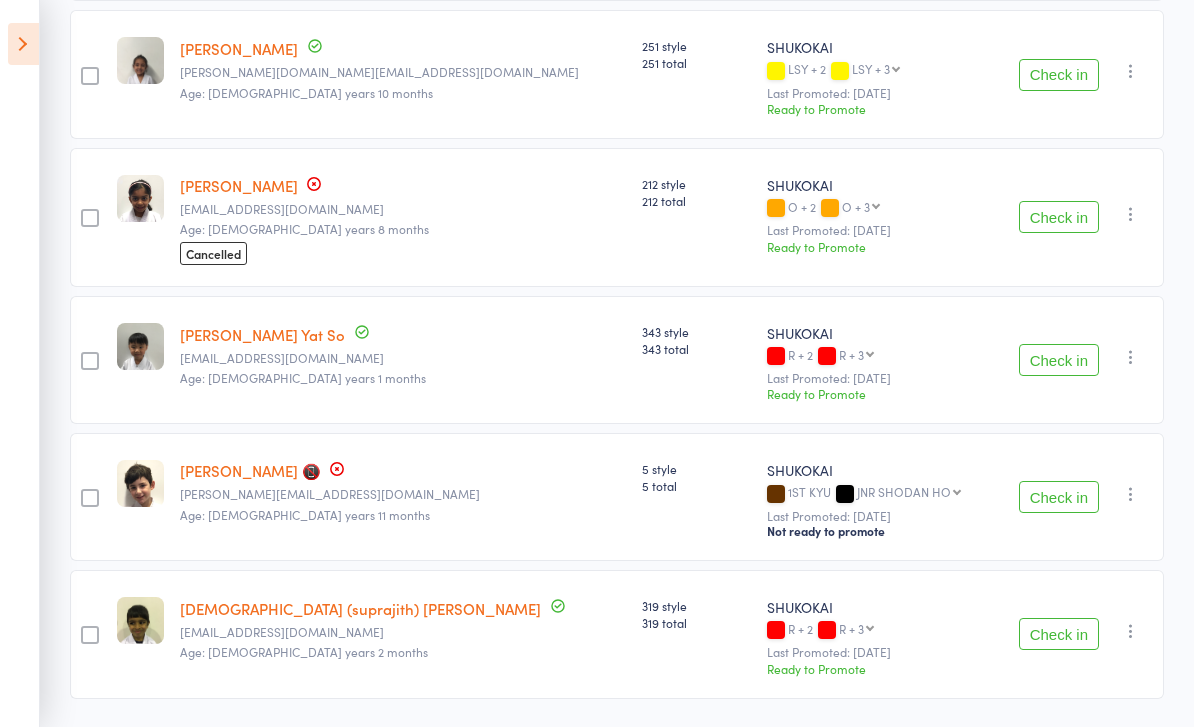 click on "Check in" at bounding box center [1059, 634] 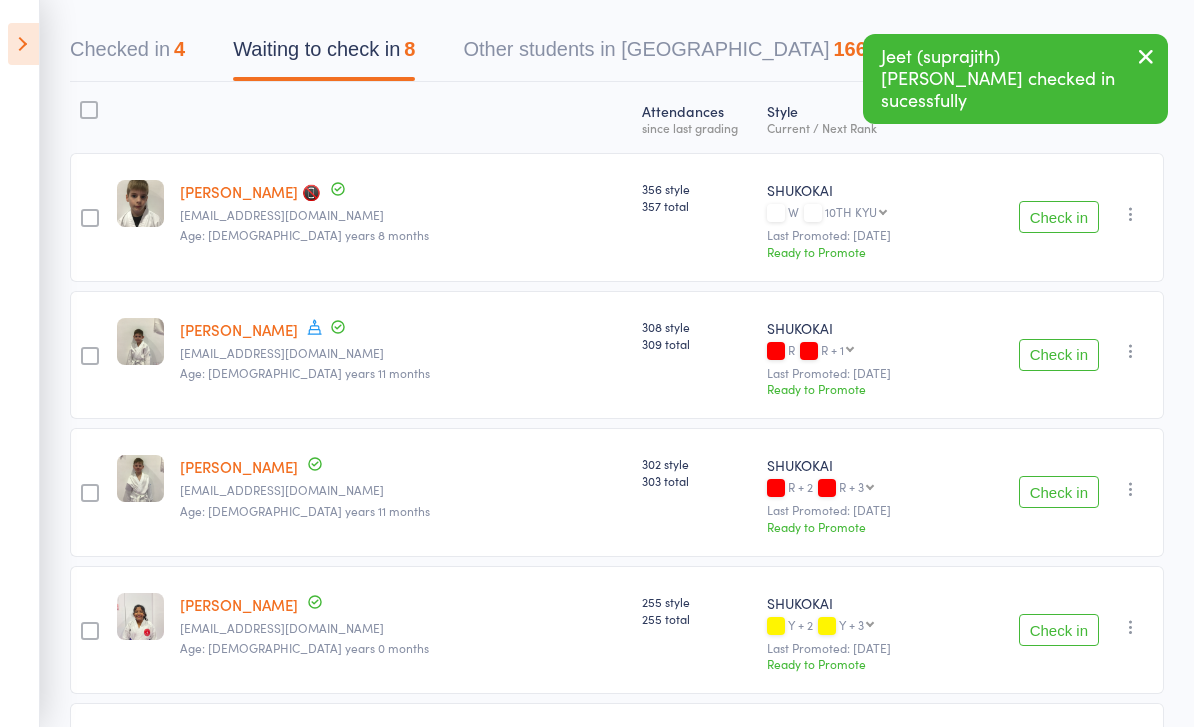 scroll, scrollTop: 152, scrollLeft: 0, axis: vertical 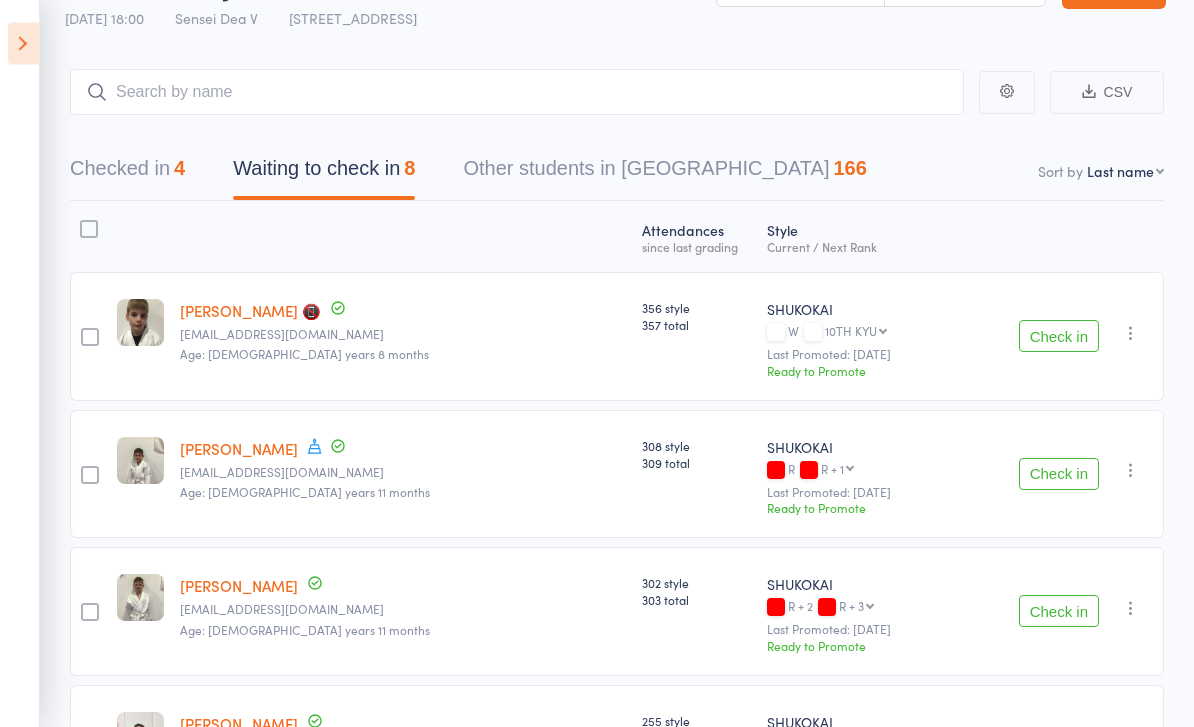 click on "CSV
Checked in  4 Waiting to check in  8 Other students in [GEOGRAPHIC_DATA]  166
Sort by   Last name First name Last name Birthday [DATE]? Behind on payments? Check in time Next payment date Next payment amount Membership name Membership expires Ready to grade Style and Rank Style attendance count All attendance count Last Promoted Atten­dances since last grading Style Current / Next Rank edit [PERSON_NAME] 📵    [EMAIL_ADDRESS][DOMAIN_NAME] Age: [DEMOGRAPHIC_DATA] years 8 months 356 style 357 total SHUKOKAI W  10TH KYU  10TH KYU 9TH KYU 8TH KYU 7TH KYU 6TH KYU 5TH KYU 4TH KYU LSR LSR + 1 LSR + 2 LSR + 3 R R + 1 R + 2 R + 3 LSY LSY + 1 LSY + 2 LSY + 3 Y Y + 1 Y + 2 Y + 3 LSO LSO + 1 LSO + 2 LSO + 3 O O + 1 O + 2 O + 3 G G + 1 G + 2 G + 3 B B + 1 B + 2 B + 3 P JNR BR 3RD KYU 2ND KYU 1ST KYU JNR SHODAN HO SHODAN HO SHODAN NIDAN Last Promoted: [DATE] Ready to Promote Check in Check in Send message Add Note Remove [PERSON_NAME] absent
edit [PERSON_NAME]    [EMAIL_ADDRESS][DOMAIN_NAME] Age: [DEMOGRAPHIC_DATA] years 11 months 308 style 309 total SHUKOKAI R" at bounding box center (597, 751) 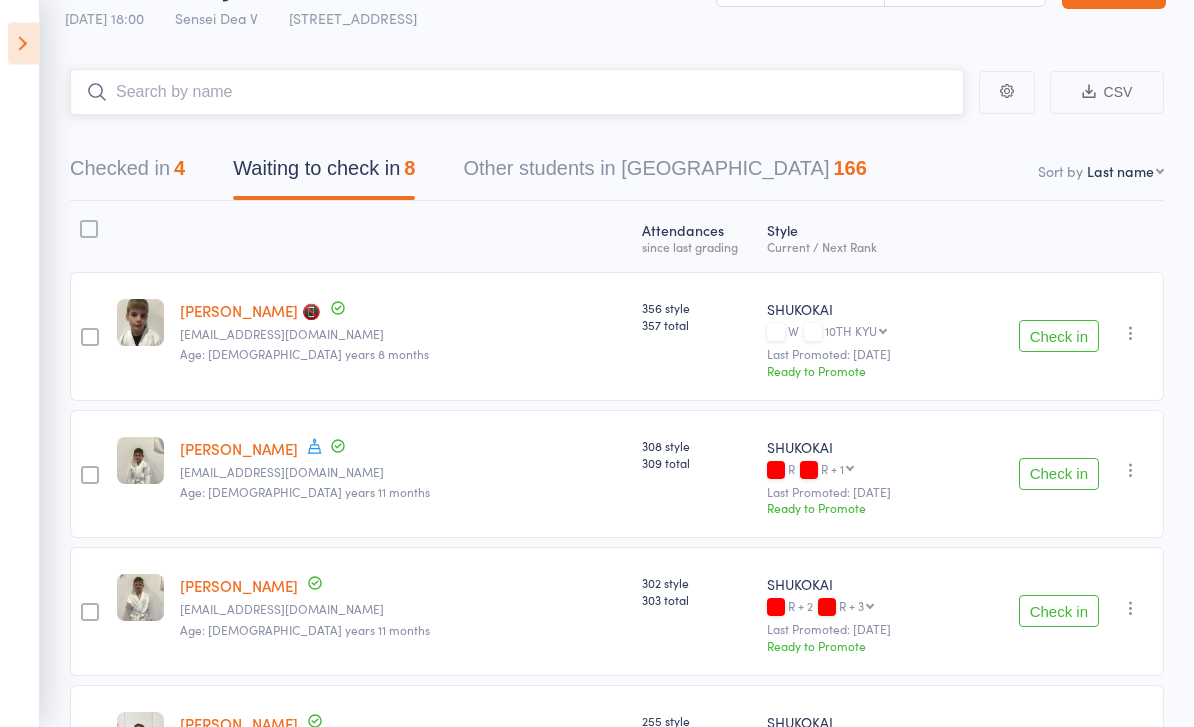 click at bounding box center [517, 93] 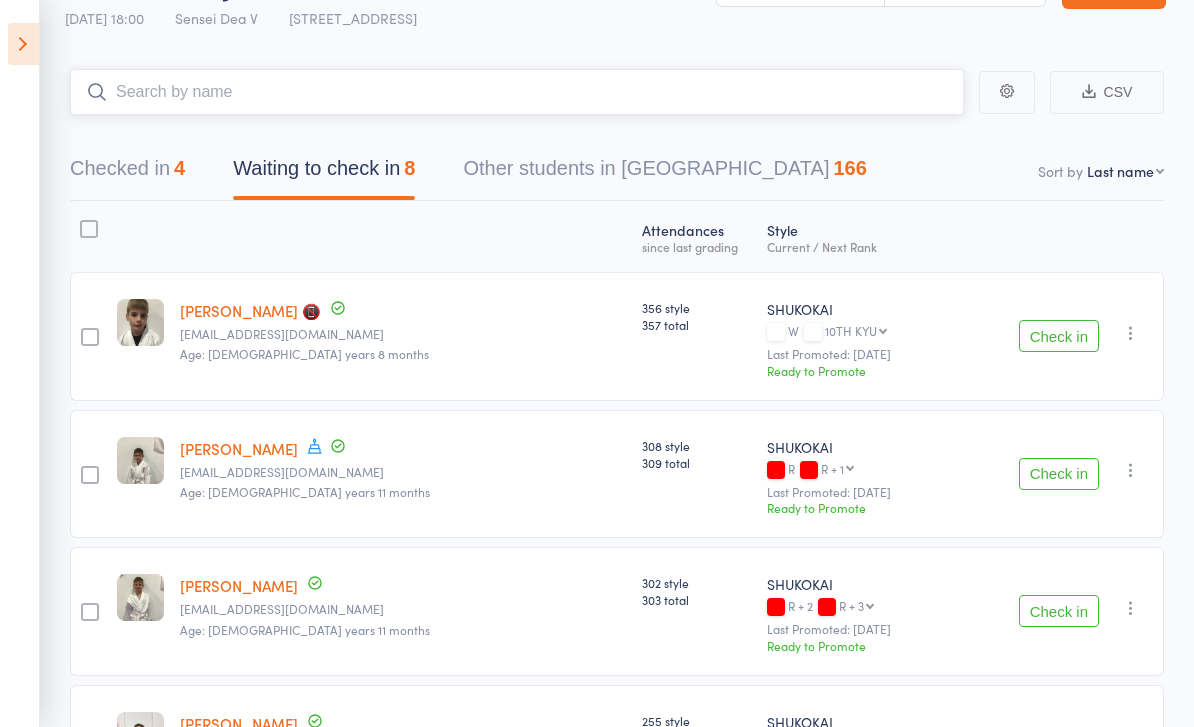 scroll, scrollTop: 58, scrollLeft: 0, axis: vertical 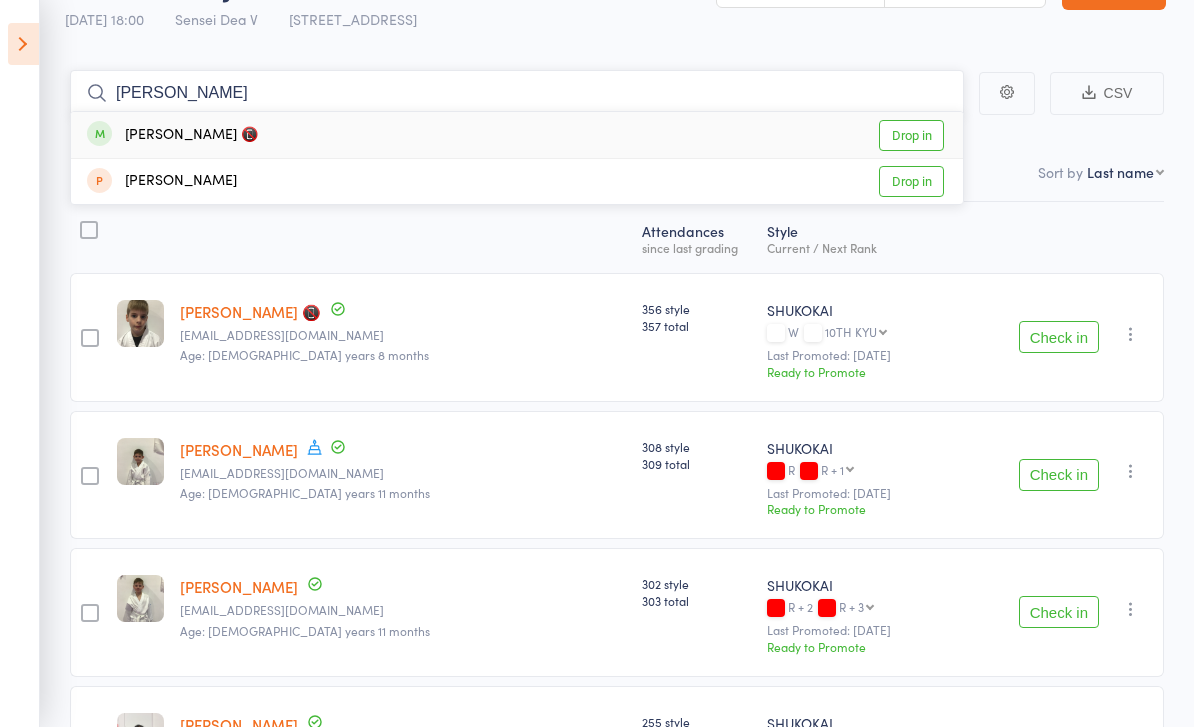 type on "[PERSON_NAME]" 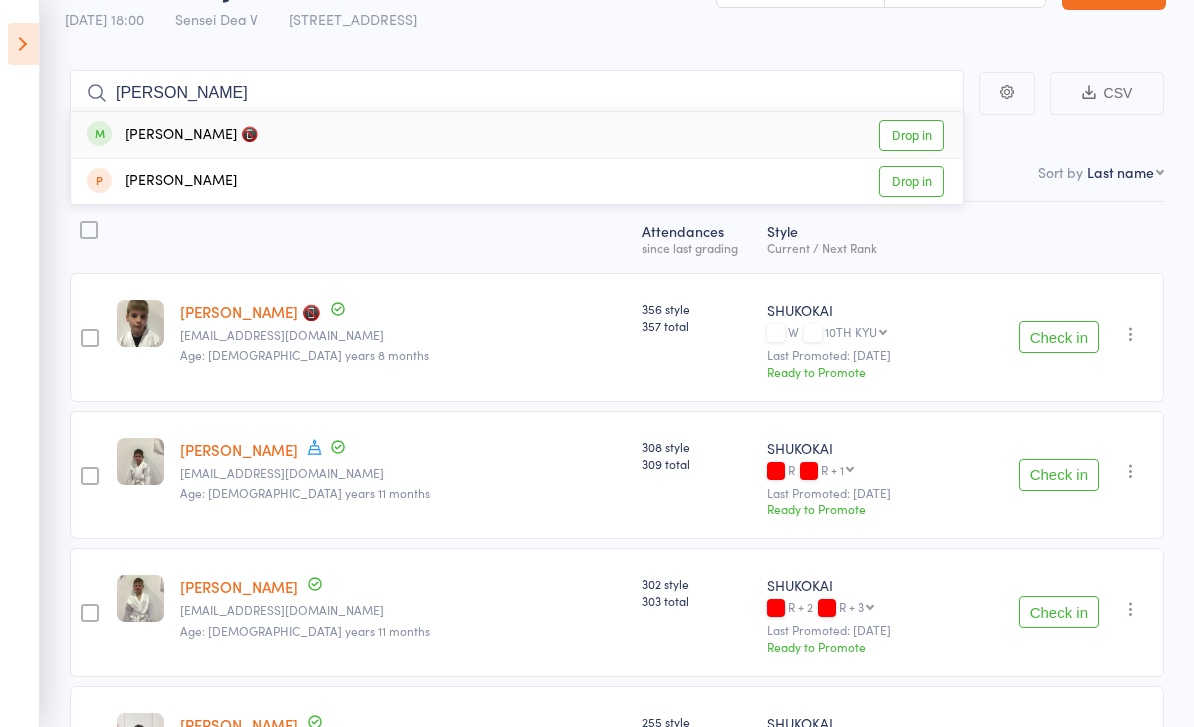 click on "Drop in" at bounding box center (911, 135) 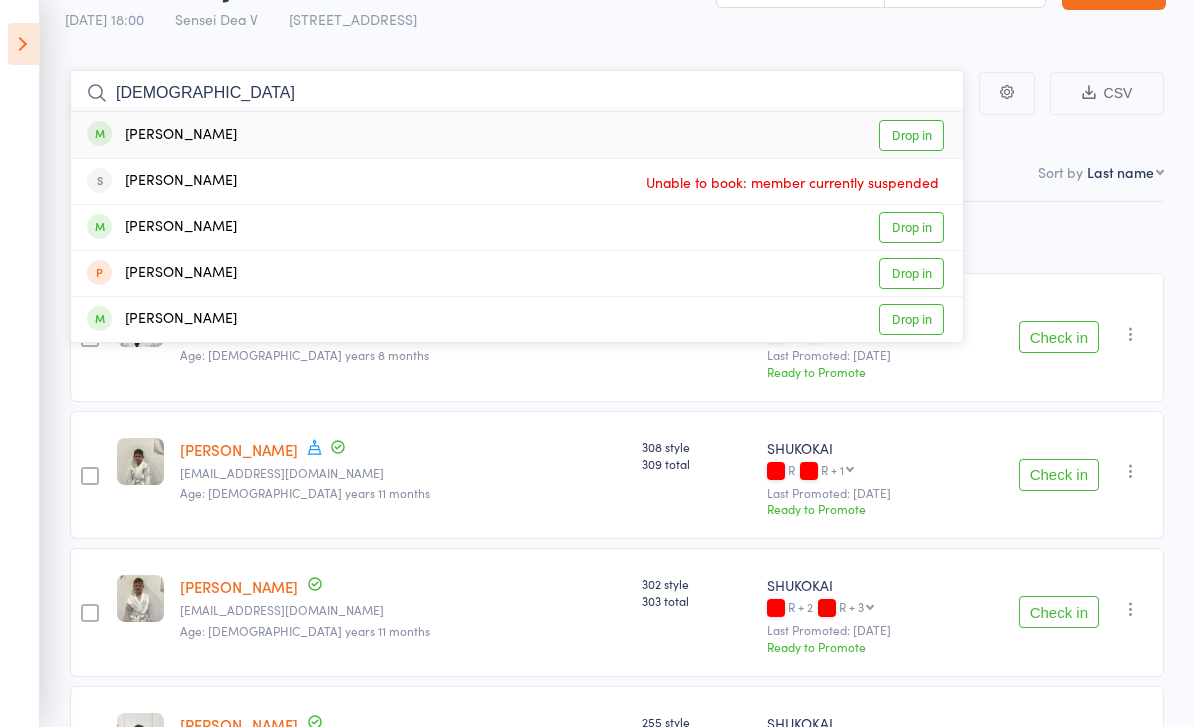 type on "[DEMOGRAPHIC_DATA]" 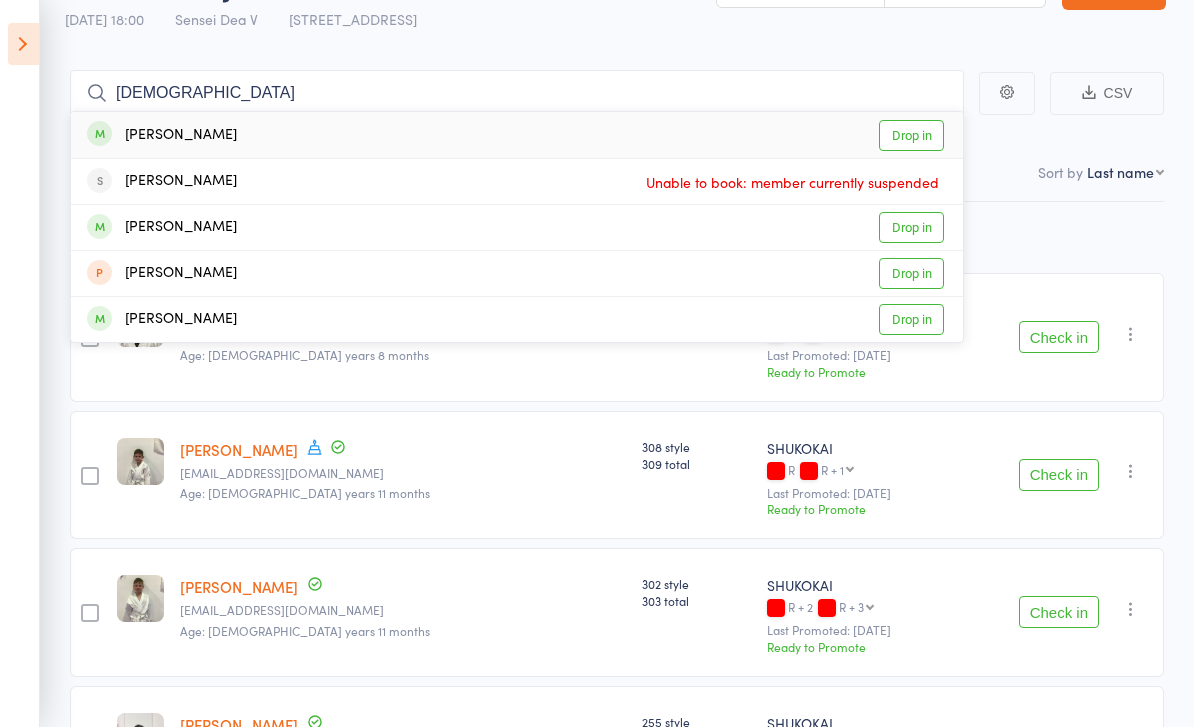 click on "Drop in" at bounding box center (911, 135) 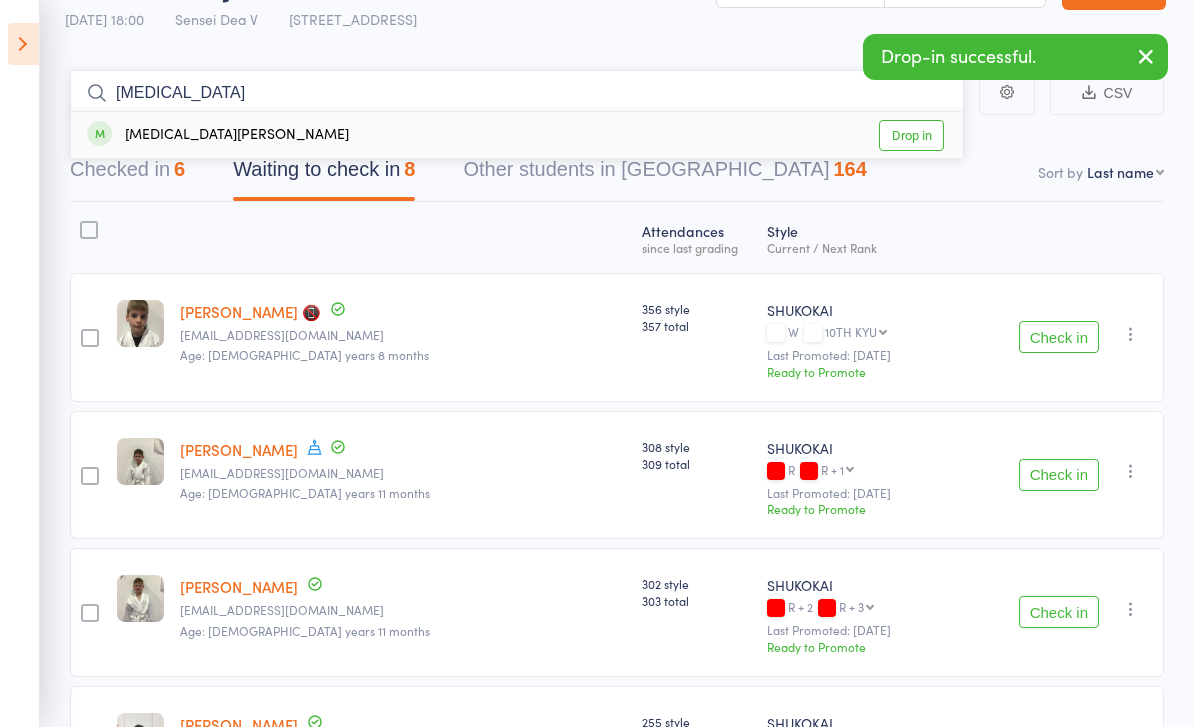 type on "[MEDICAL_DATA]" 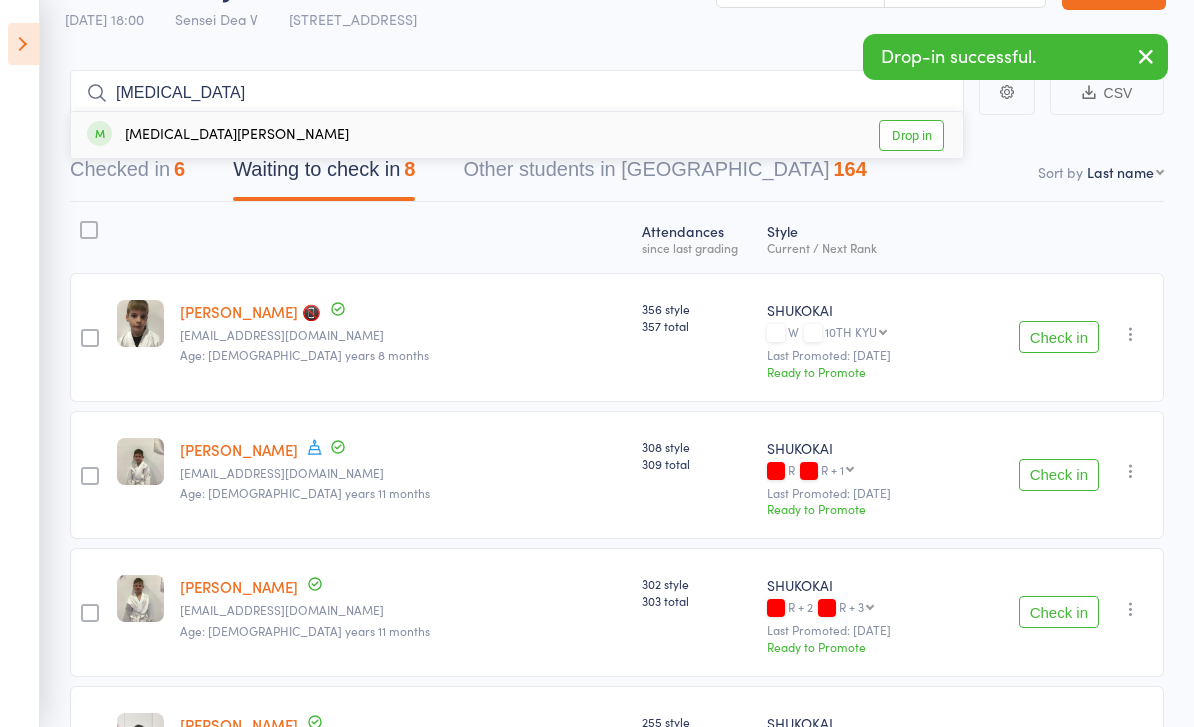 click on "Drop in" at bounding box center (911, 135) 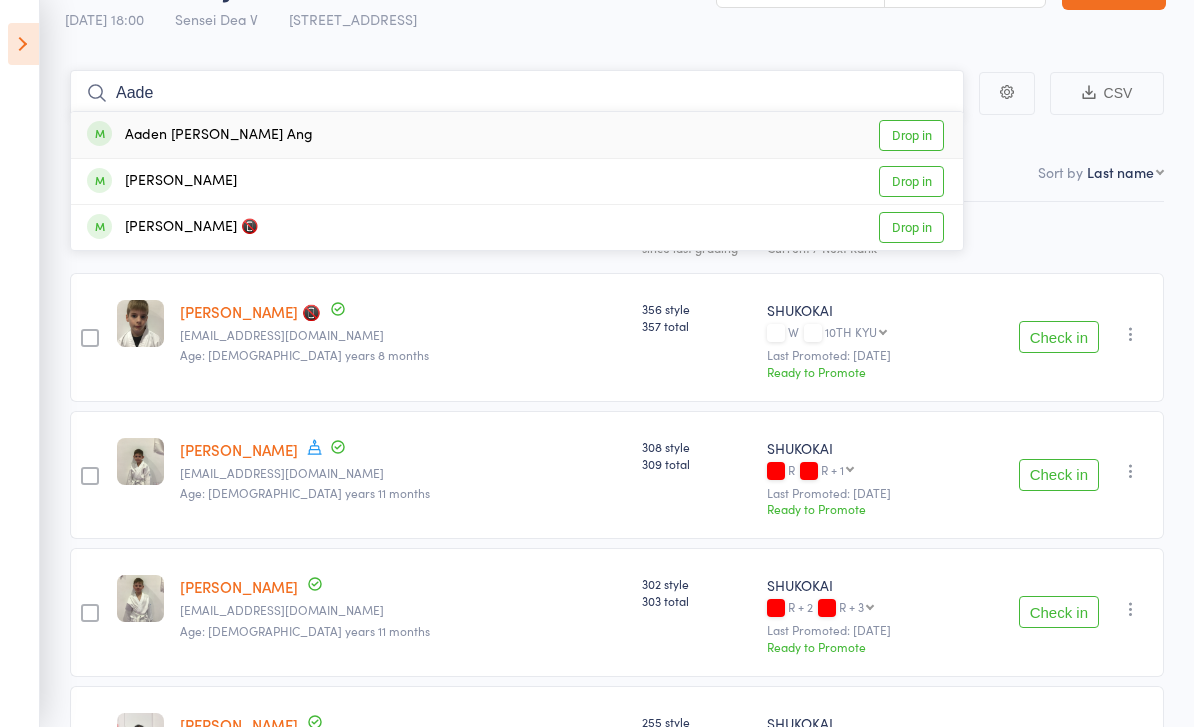 type on "Aade" 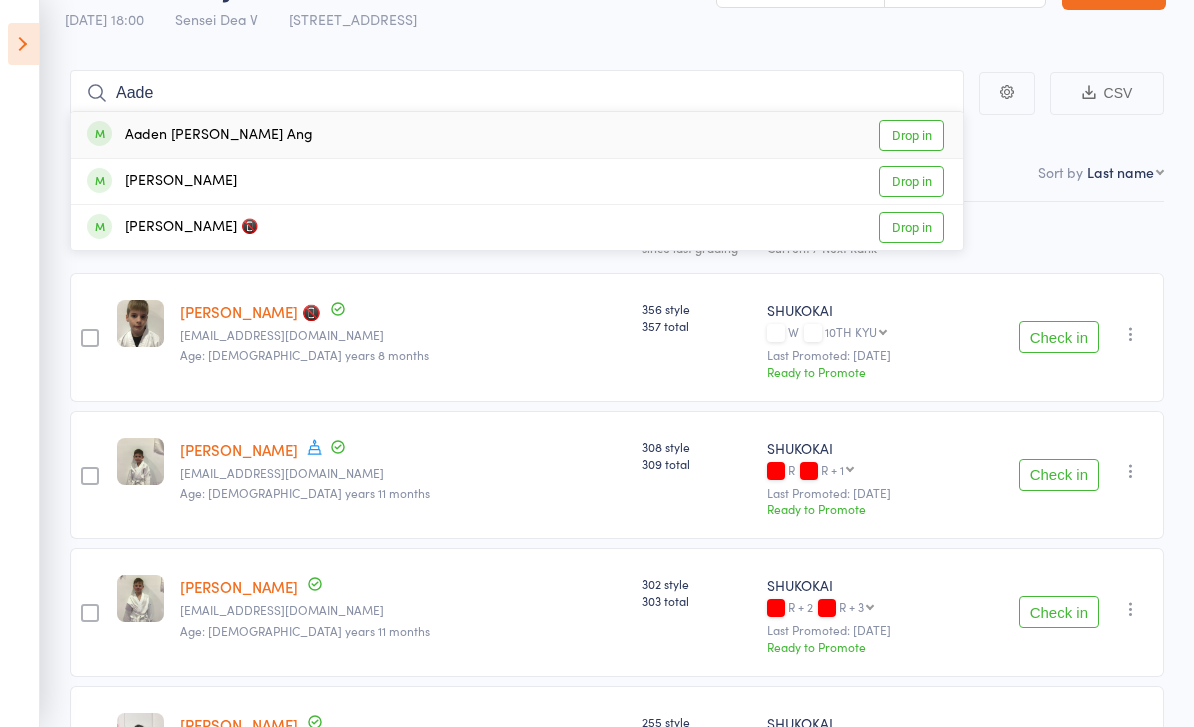click on "Drop in" at bounding box center (911, 135) 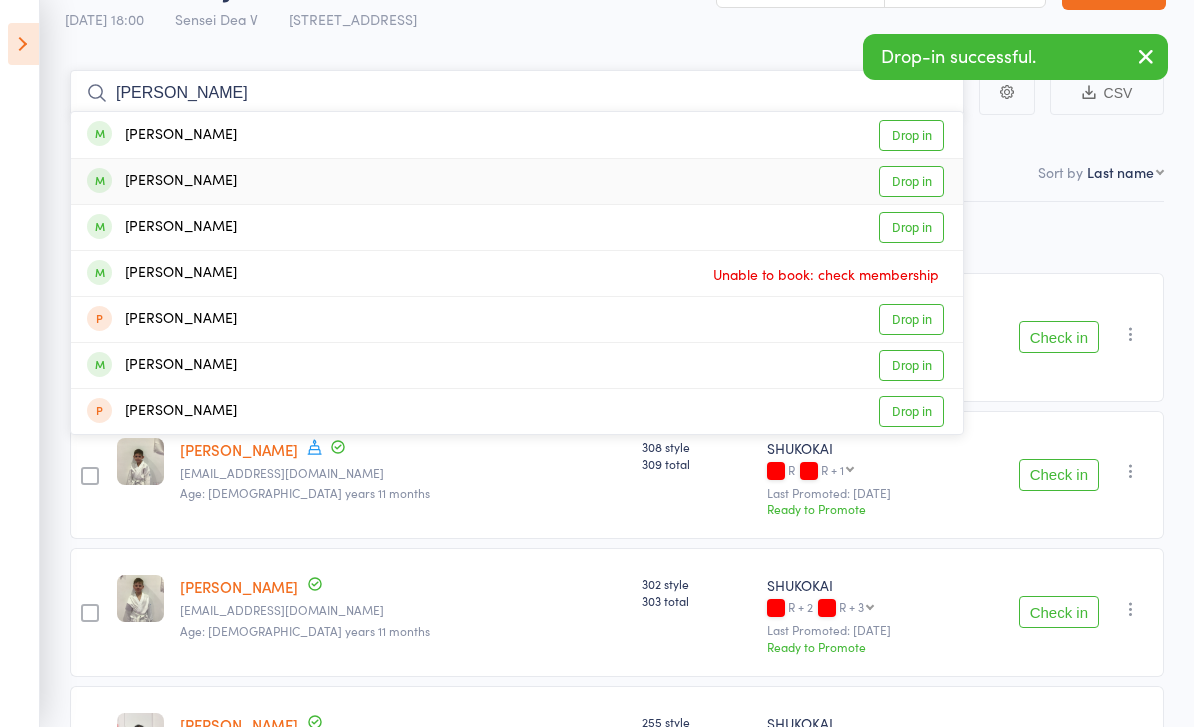 type on "[PERSON_NAME]" 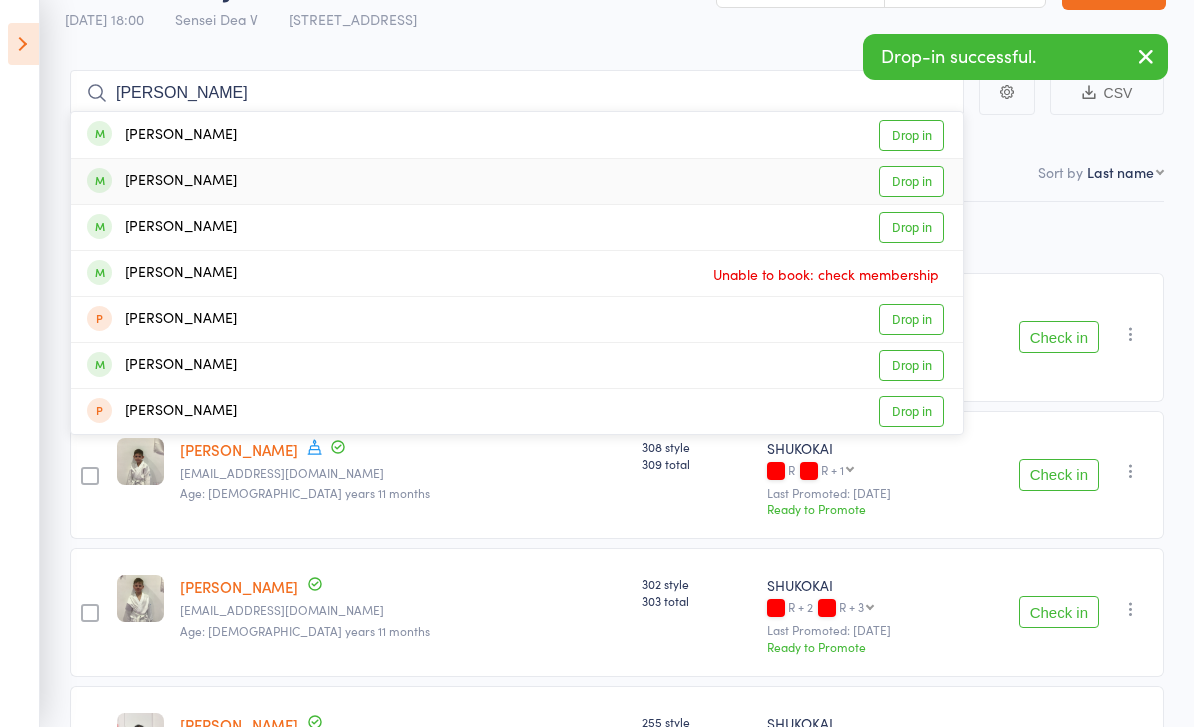 click on "Drop in" at bounding box center (911, 181) 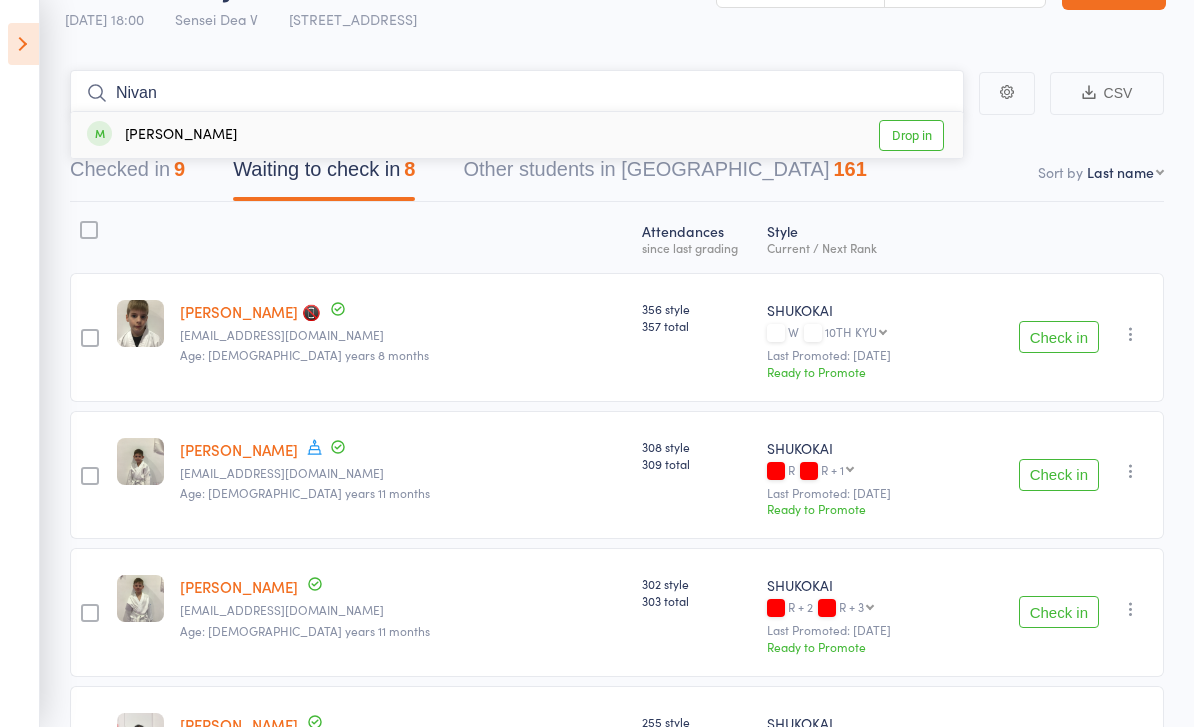 click on "Nivan" at bounding box center [517, 93] 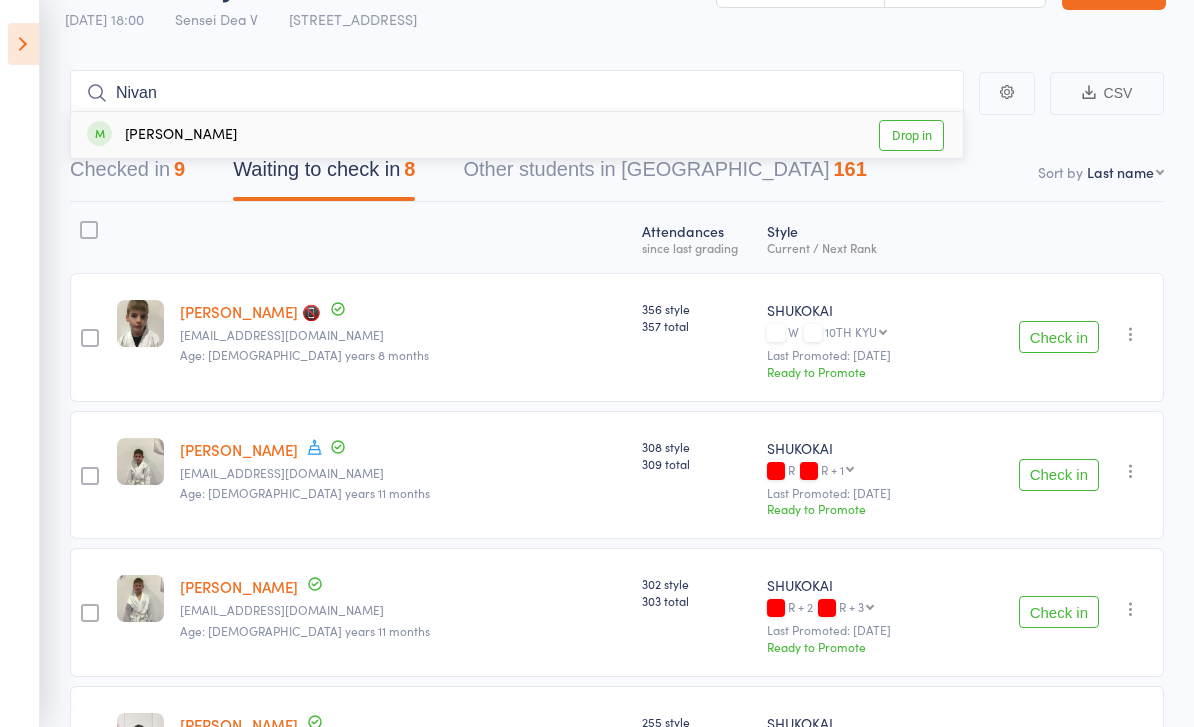 click on "Drop in" at bounding box center [911, 135] 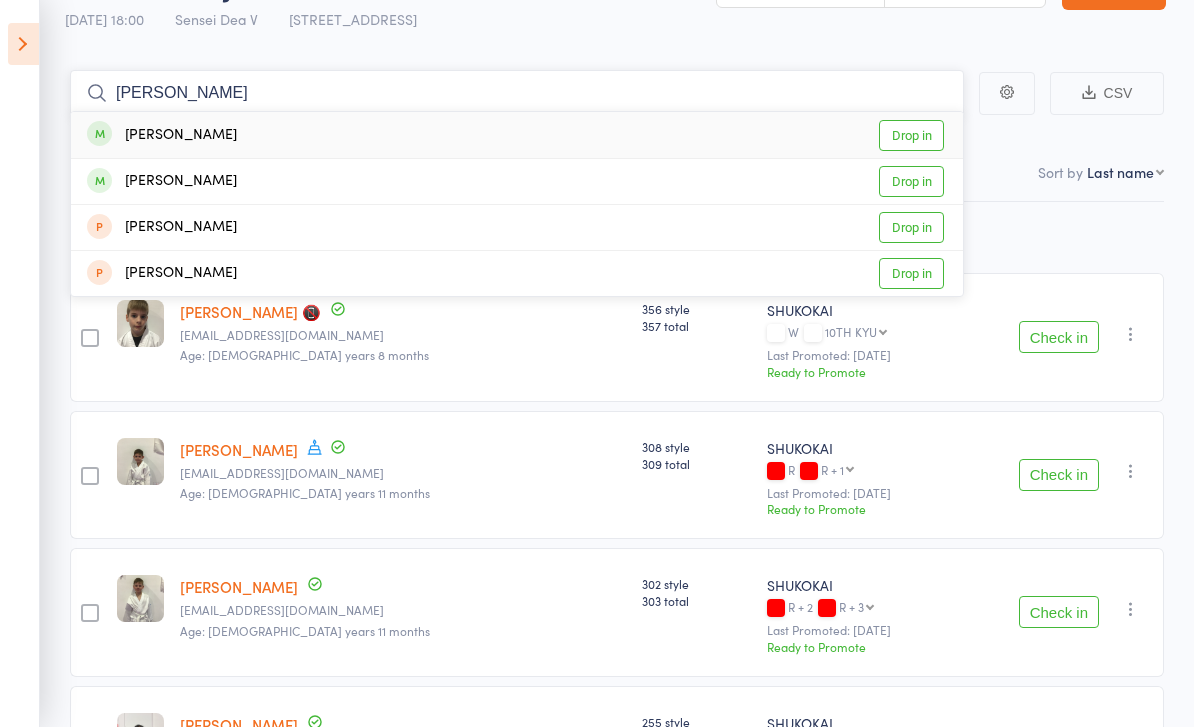 type on "[PERSON_NAME]" 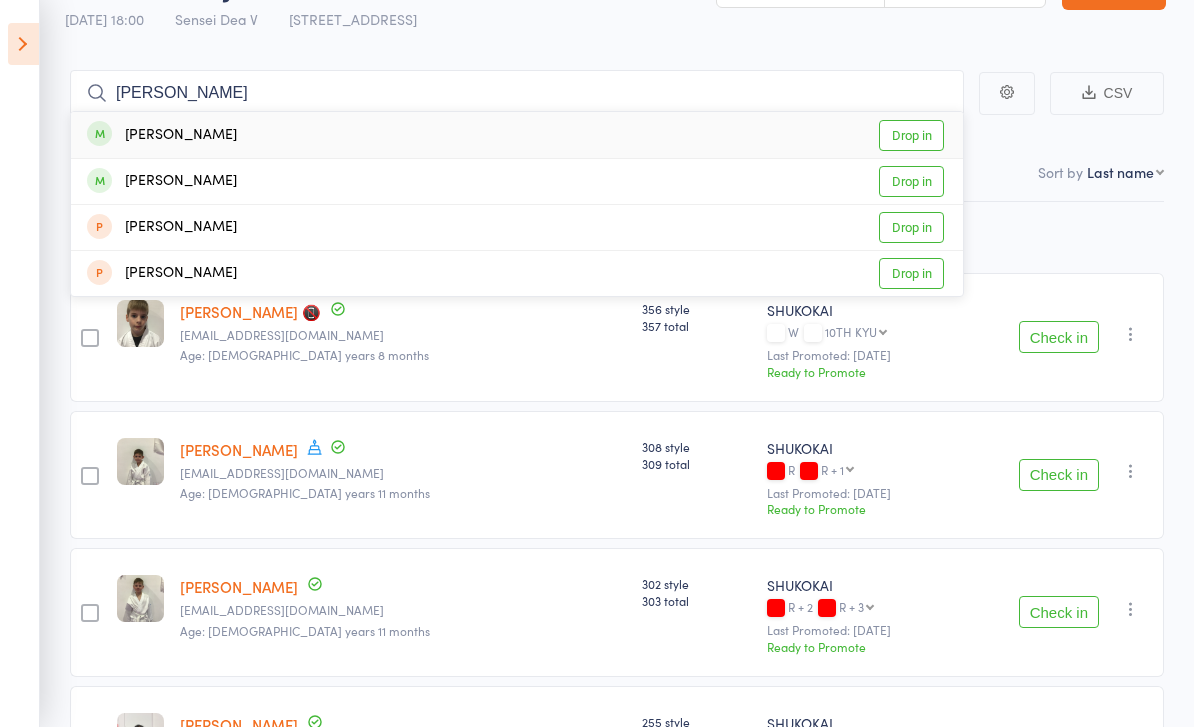 click on "Drop in" at bounding box center (911, 181) 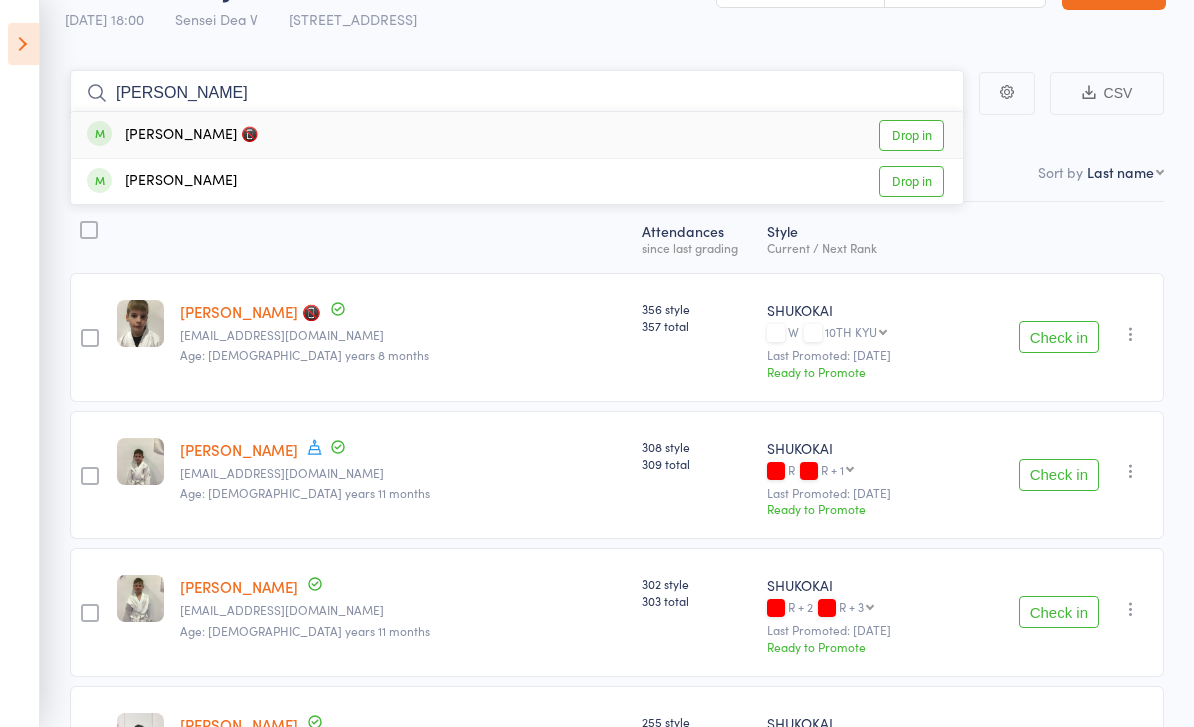 type on "[PERSON_NAME]" 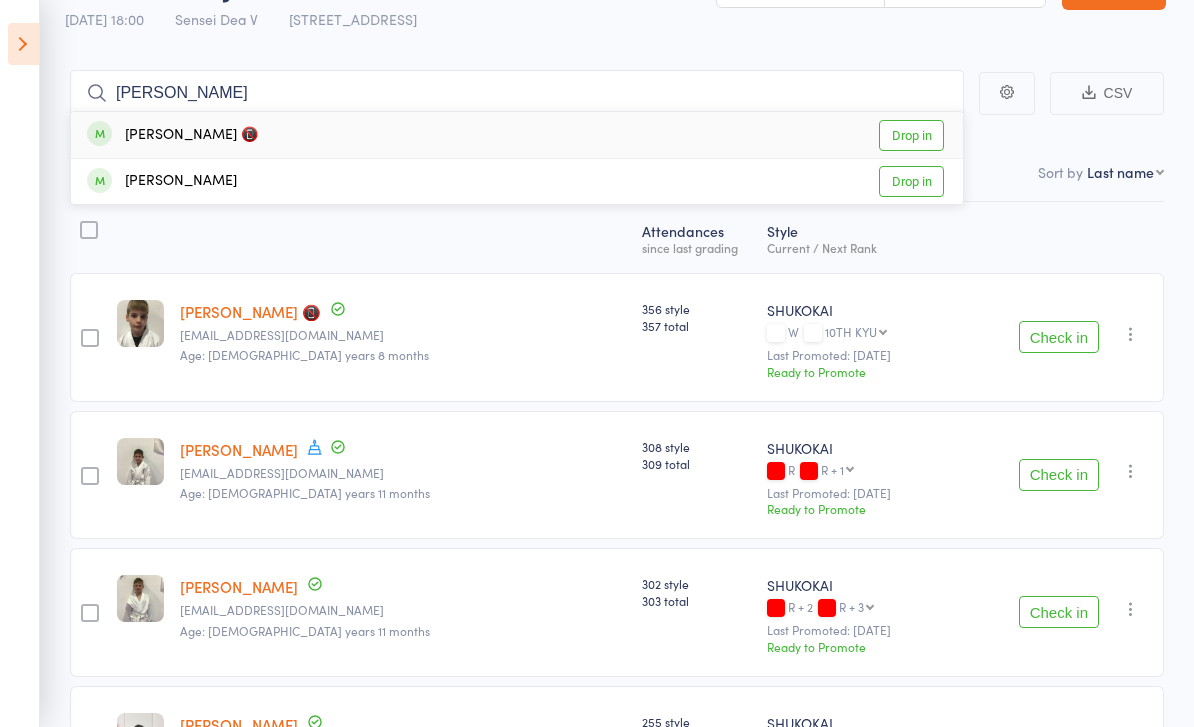 click on "Drop in" at bounding box center [911, 135] 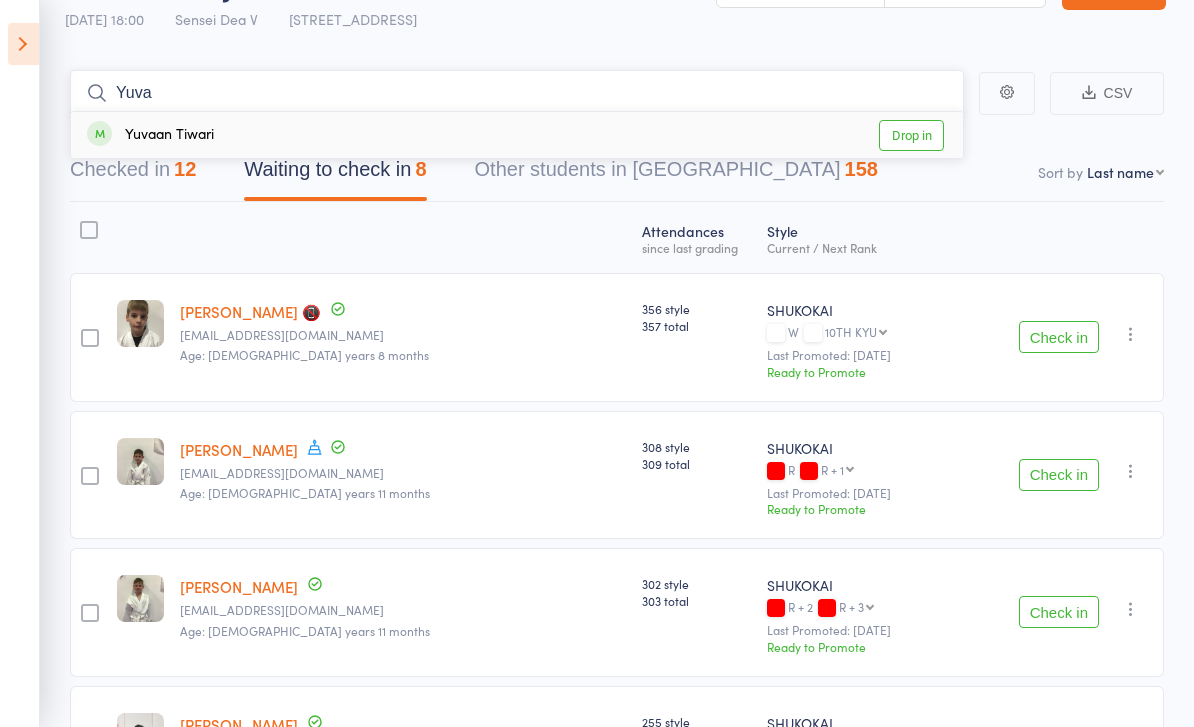 type on "Yuva" 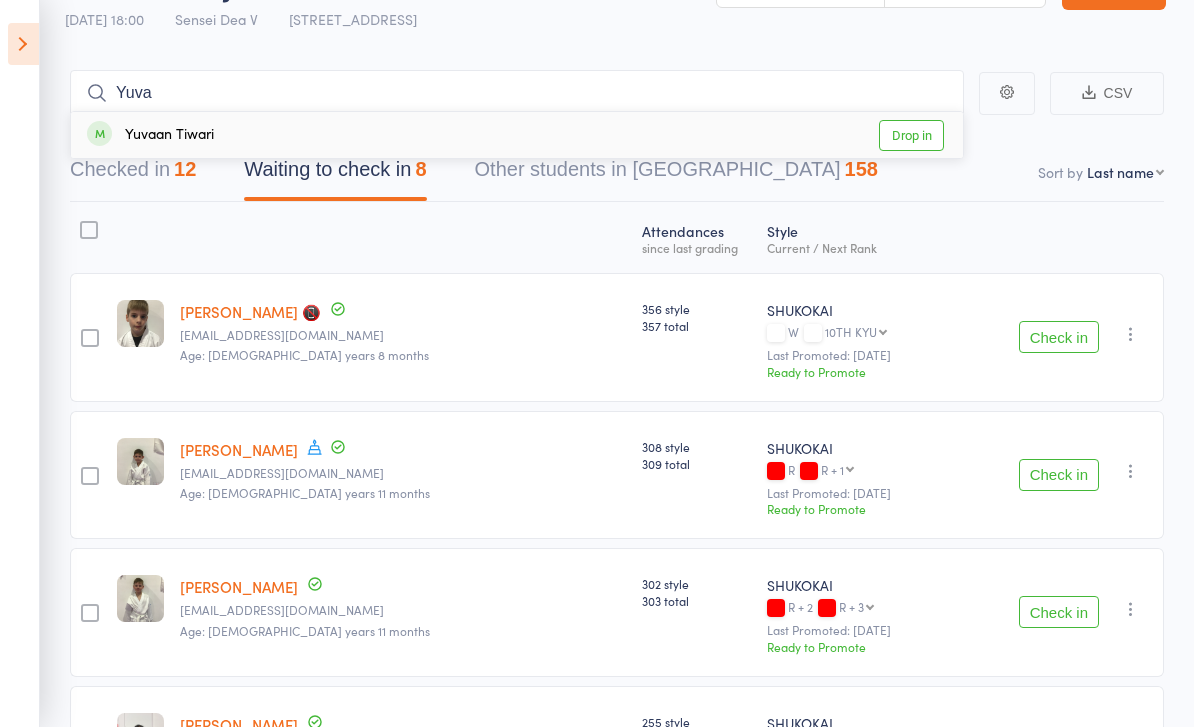 click on "Drop in" at bounding box center (911, 135) 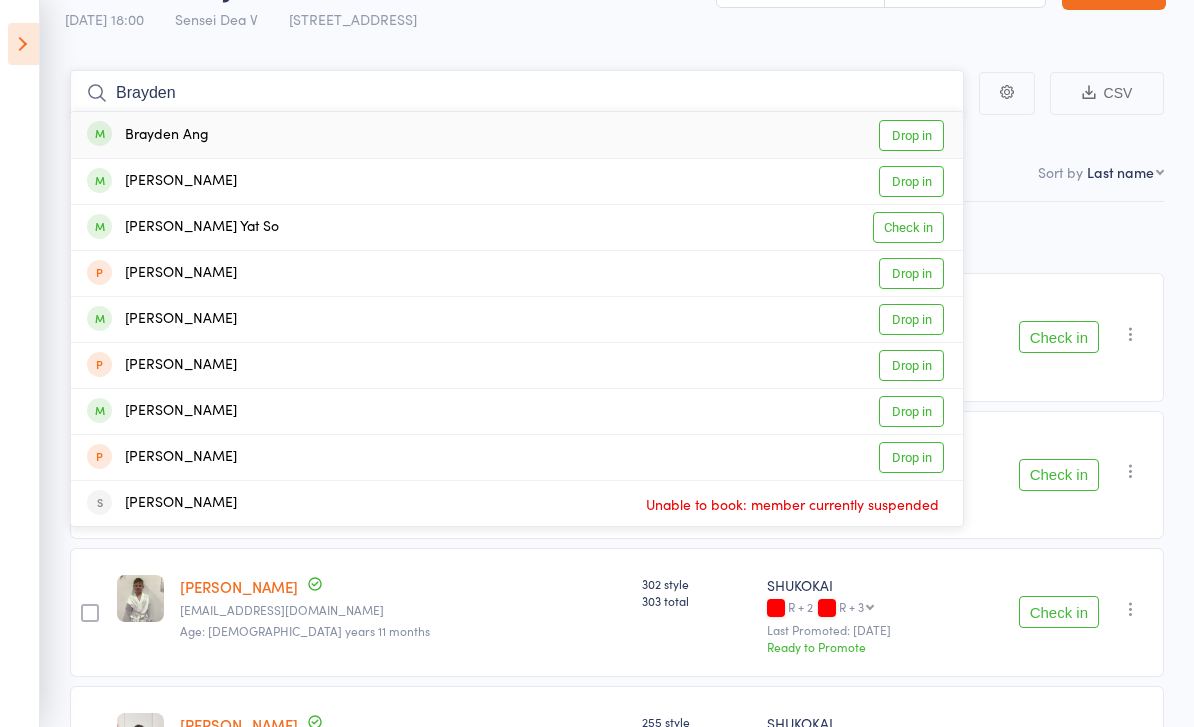 type on "Brayden" 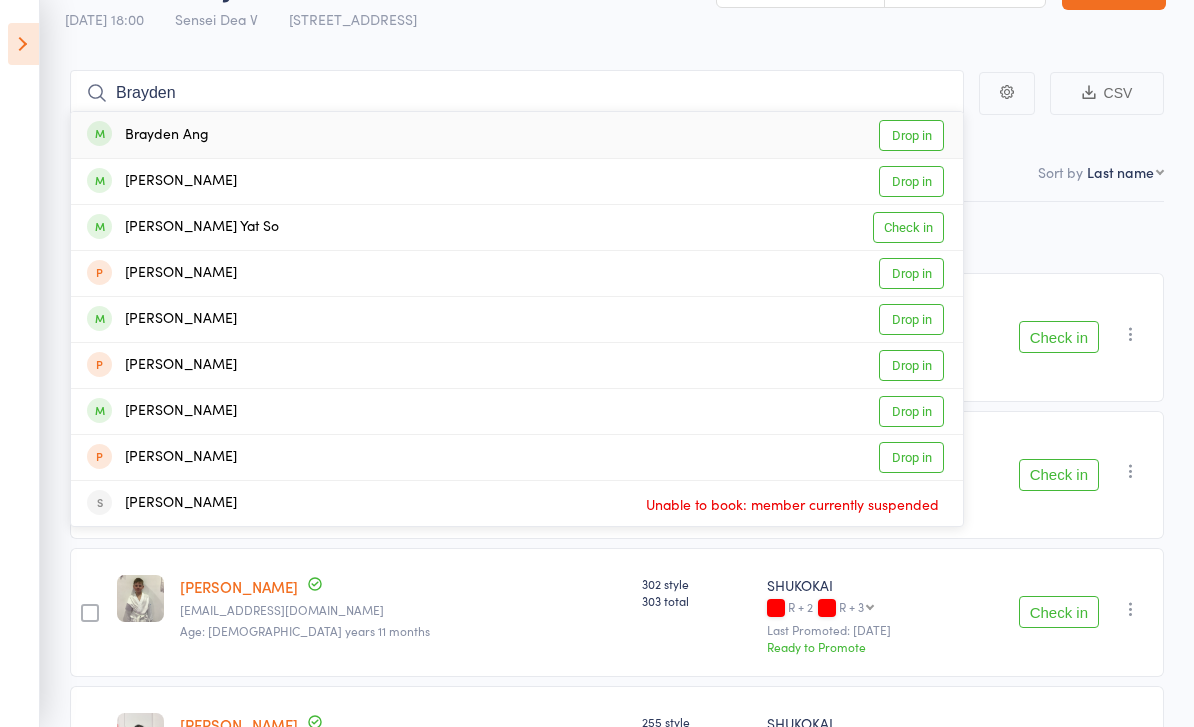 click on "Drop in" at bounding box center (911, 135) 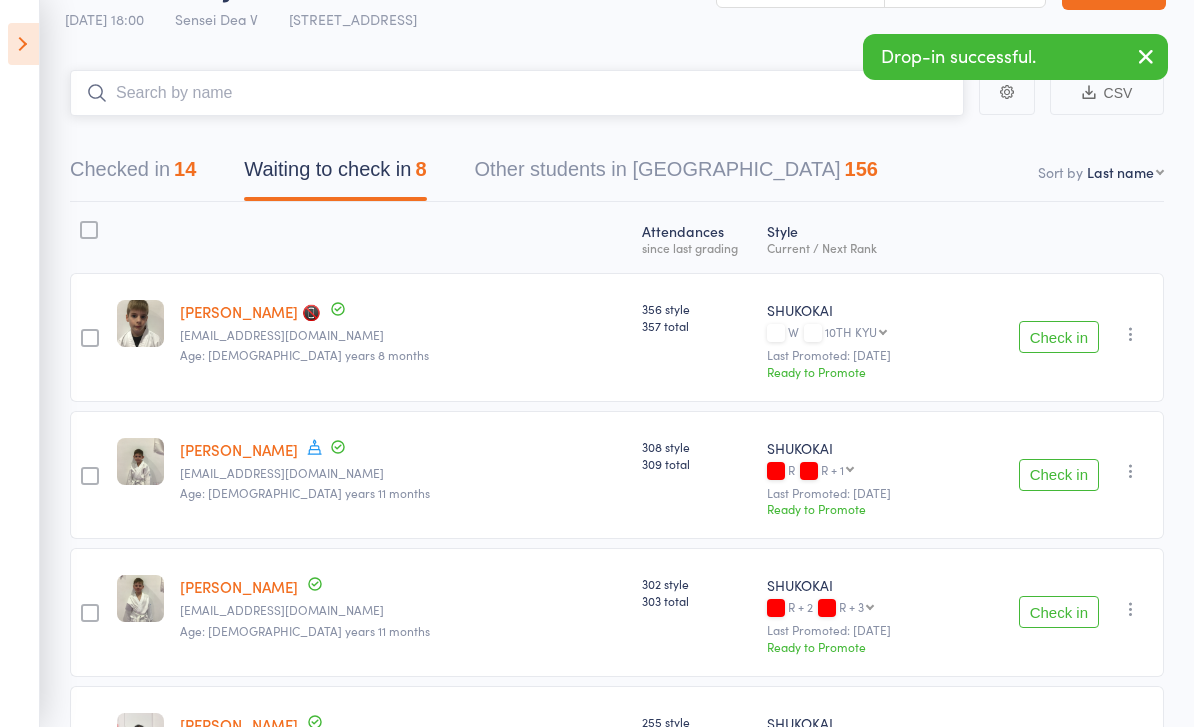 click on "Checked in  14" at bounding box center (133, 174) 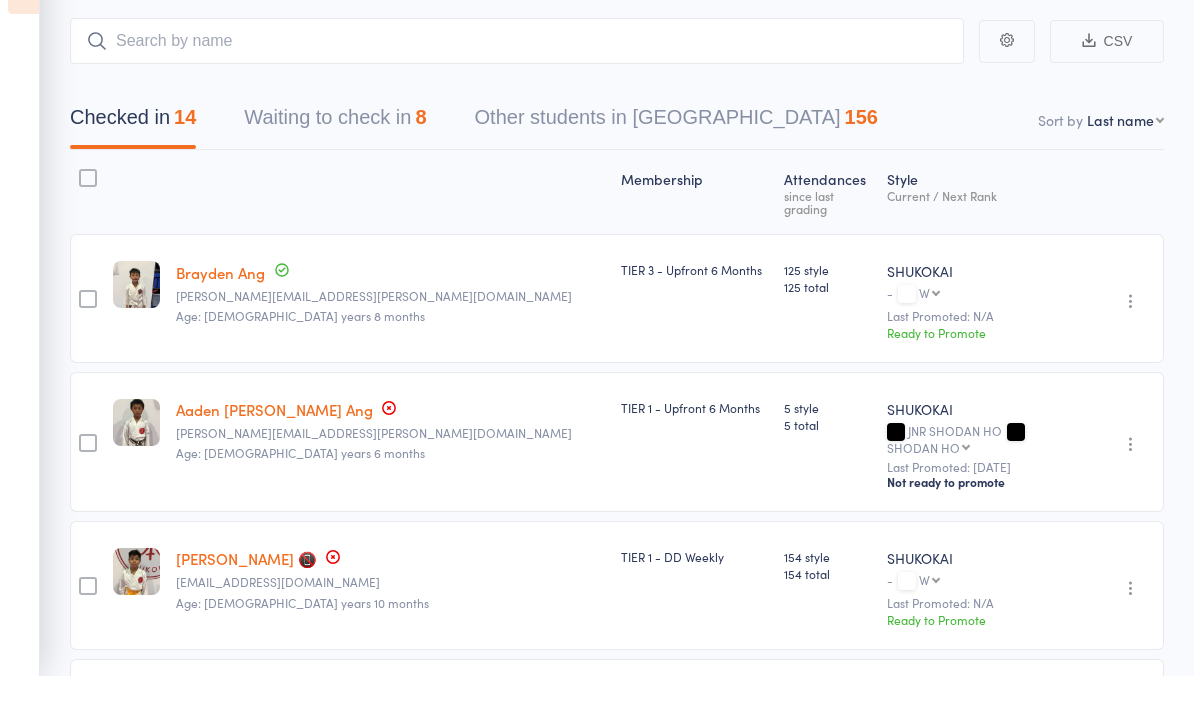click on "First name Last name Birthday [DATE]? Behind on payments? Check in time Next payment date Next payment amount Membership name Membership expires Ready to grade Style and Rank Style attendance count All attendance count Last Promoted" at bounding box center [1125, 172] 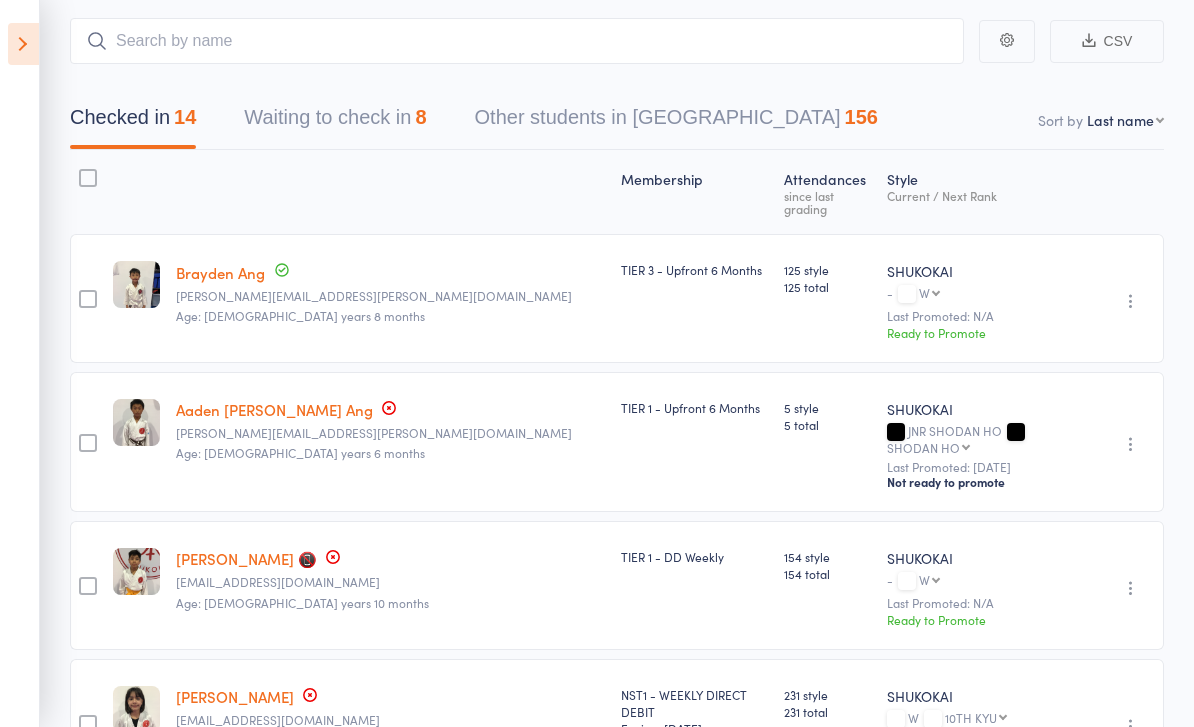 select on "0" 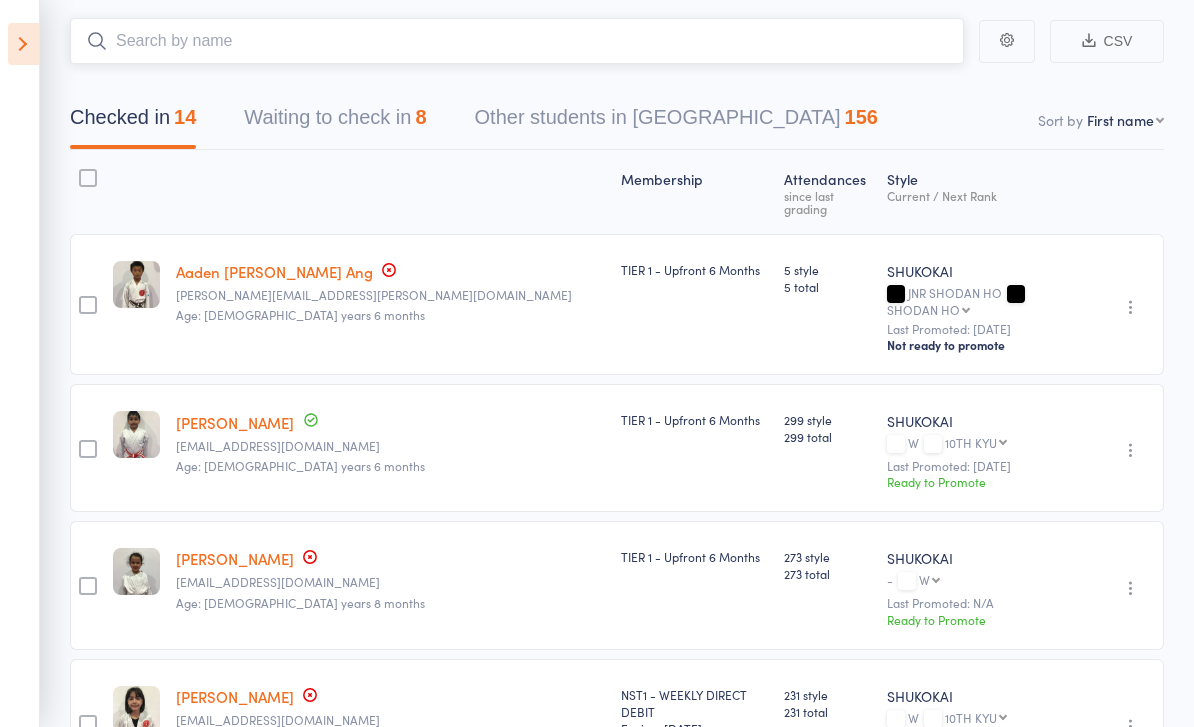 click at bounding box center (517, 41) 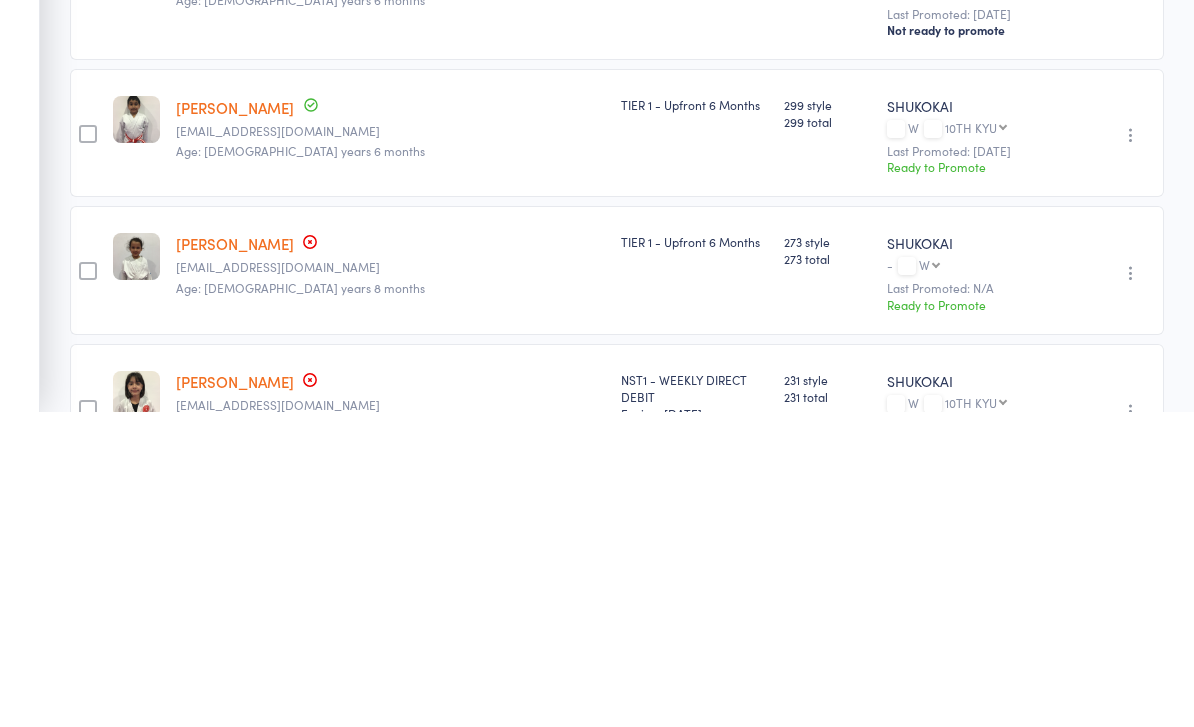 scroll, scrollTop: 0, scrollLeft: 0, axis: both 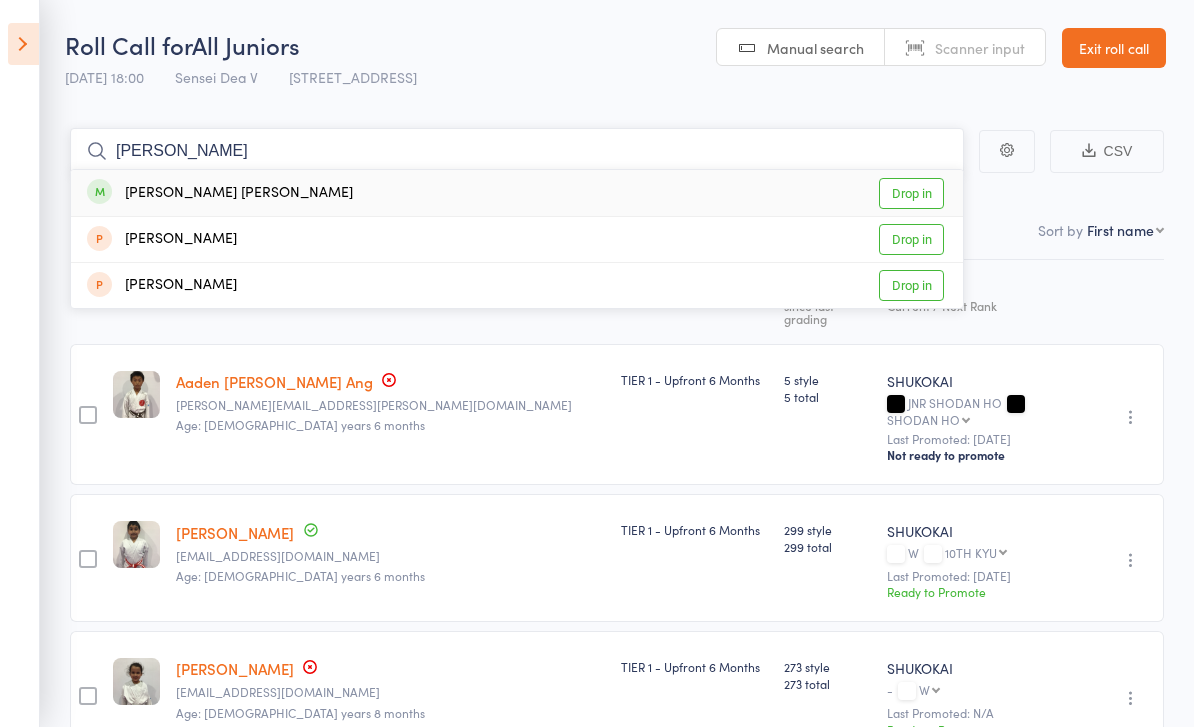 type on "[PERSON_NAME]" 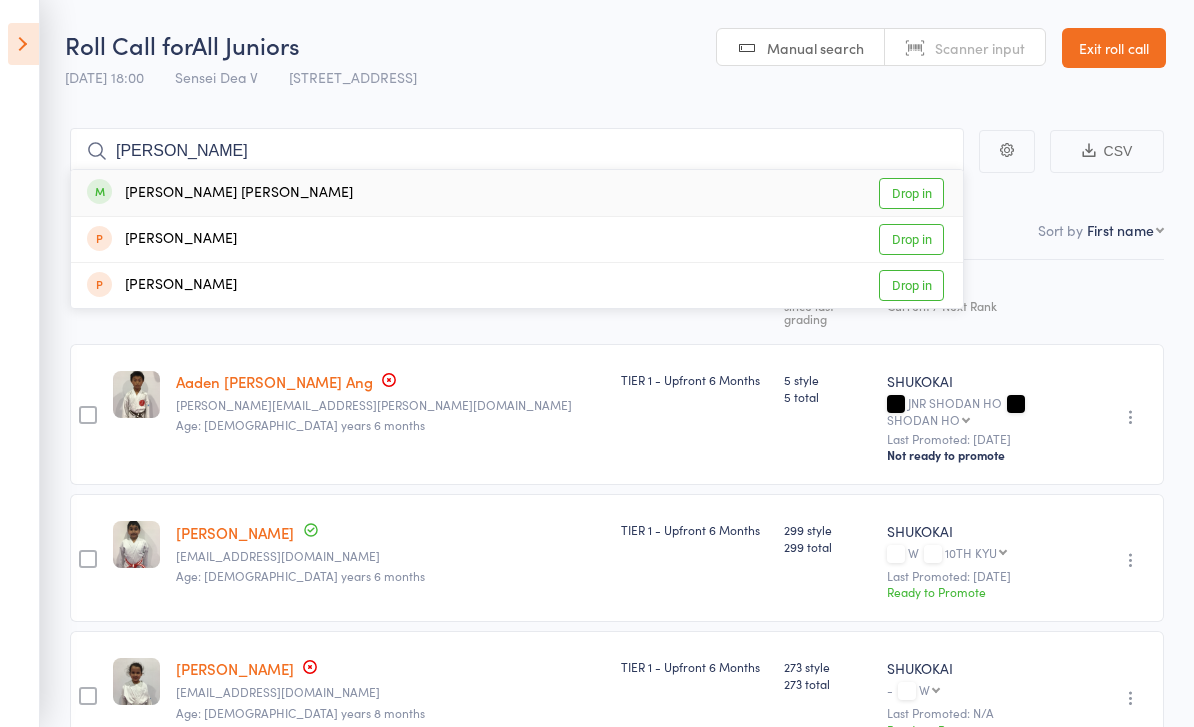 click on "Drop in" at bounding box center (911, 193) 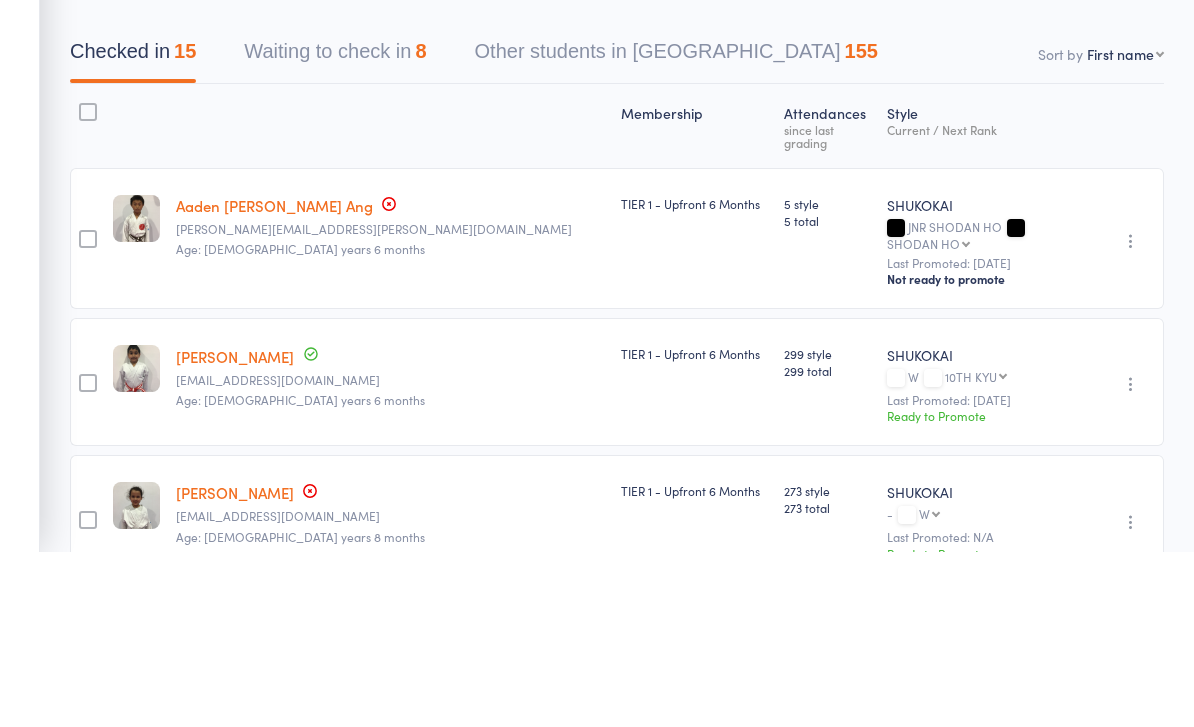 scroll, scrollTop: 176, scrollLeft: 0, axis: vertical 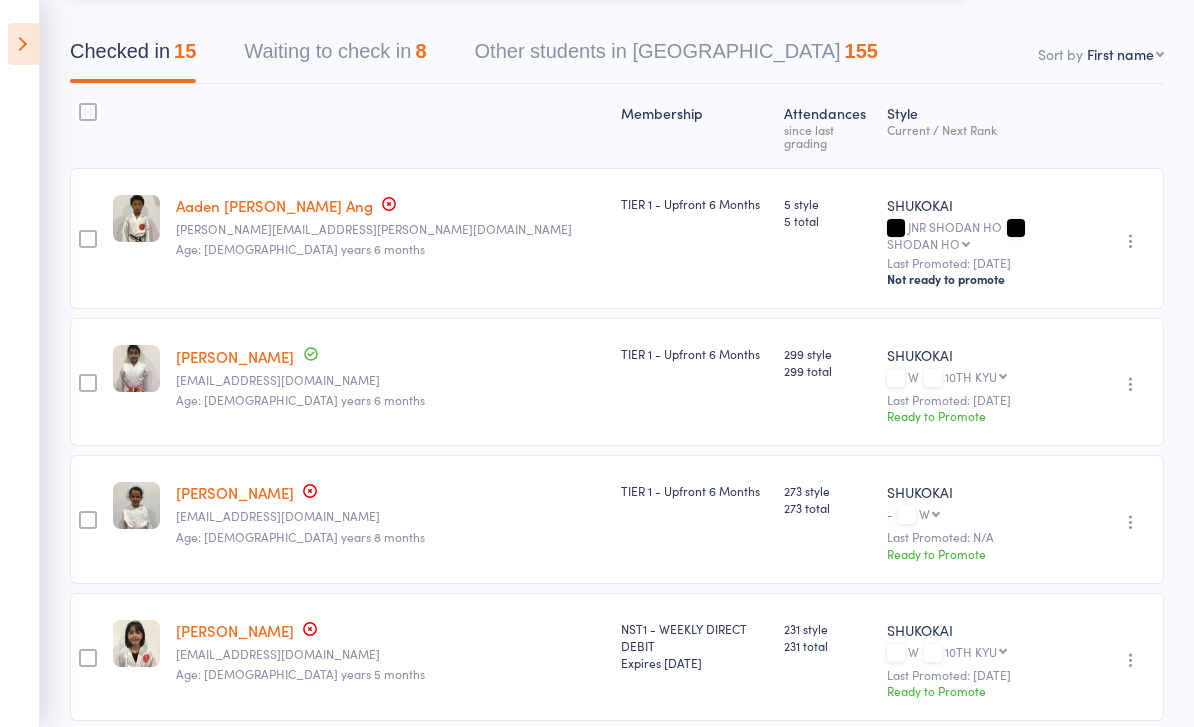 click on "Waiting to check in  8" at bounding box center [335, 56] 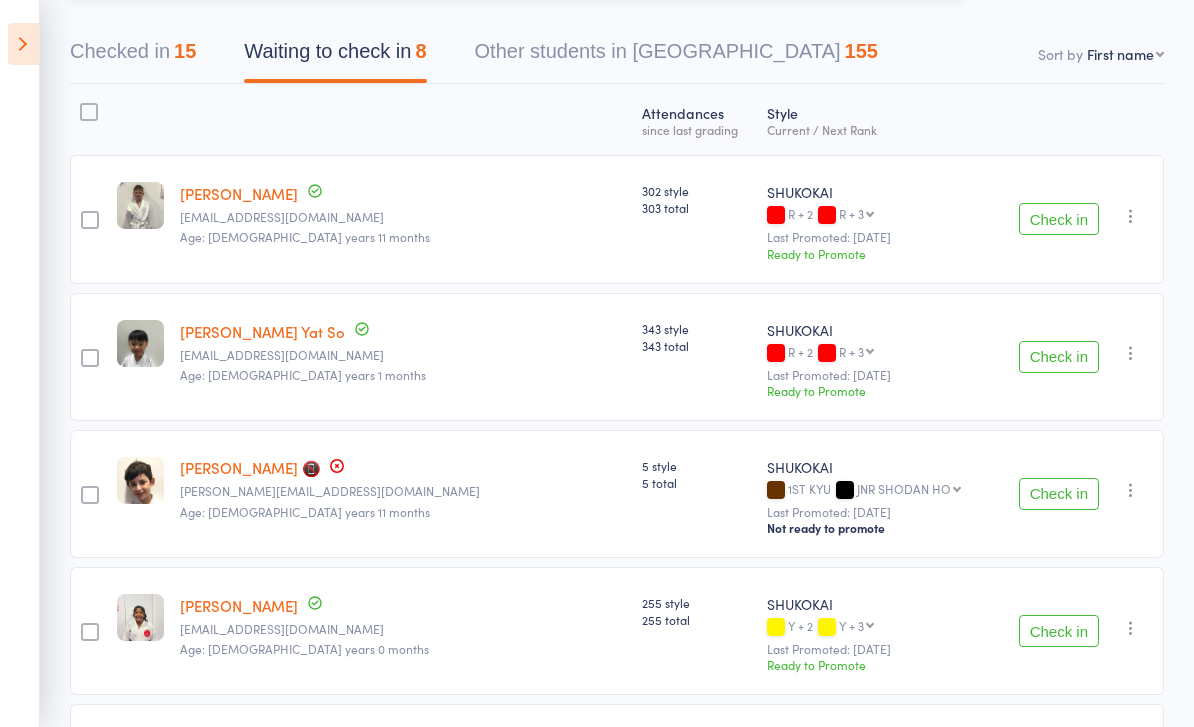 click on "Checked in  15" at bounding box center (133, 56) 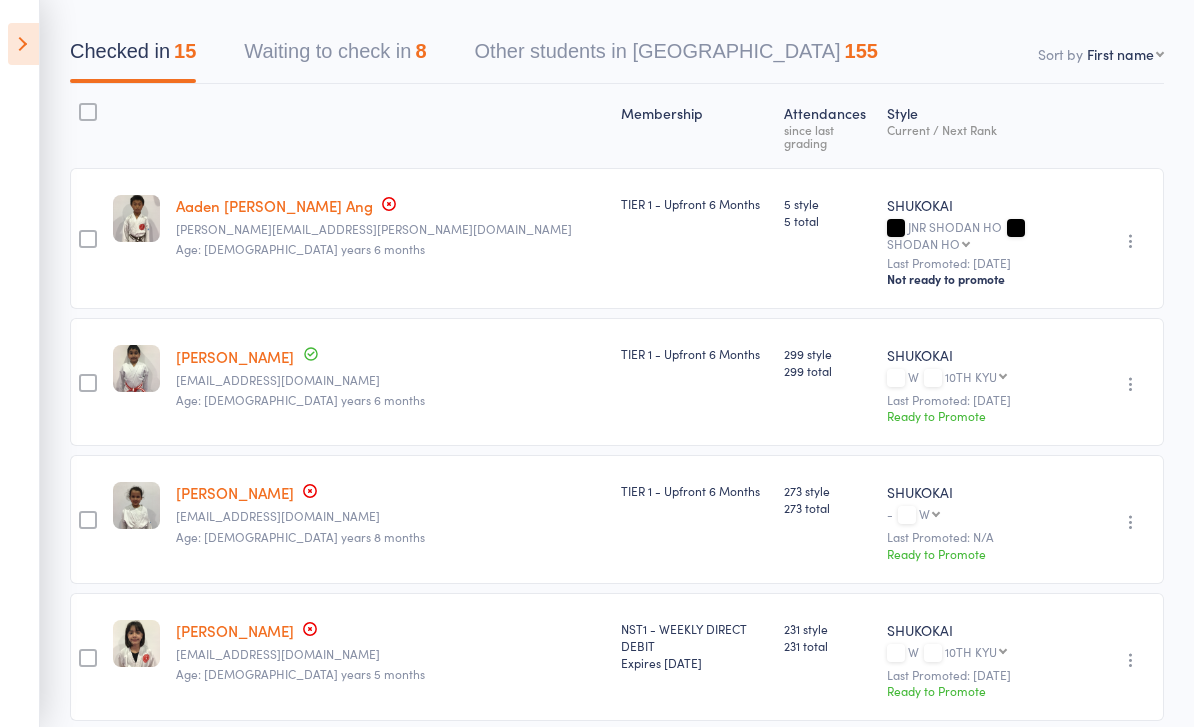 click at bounding box center (390, 126) 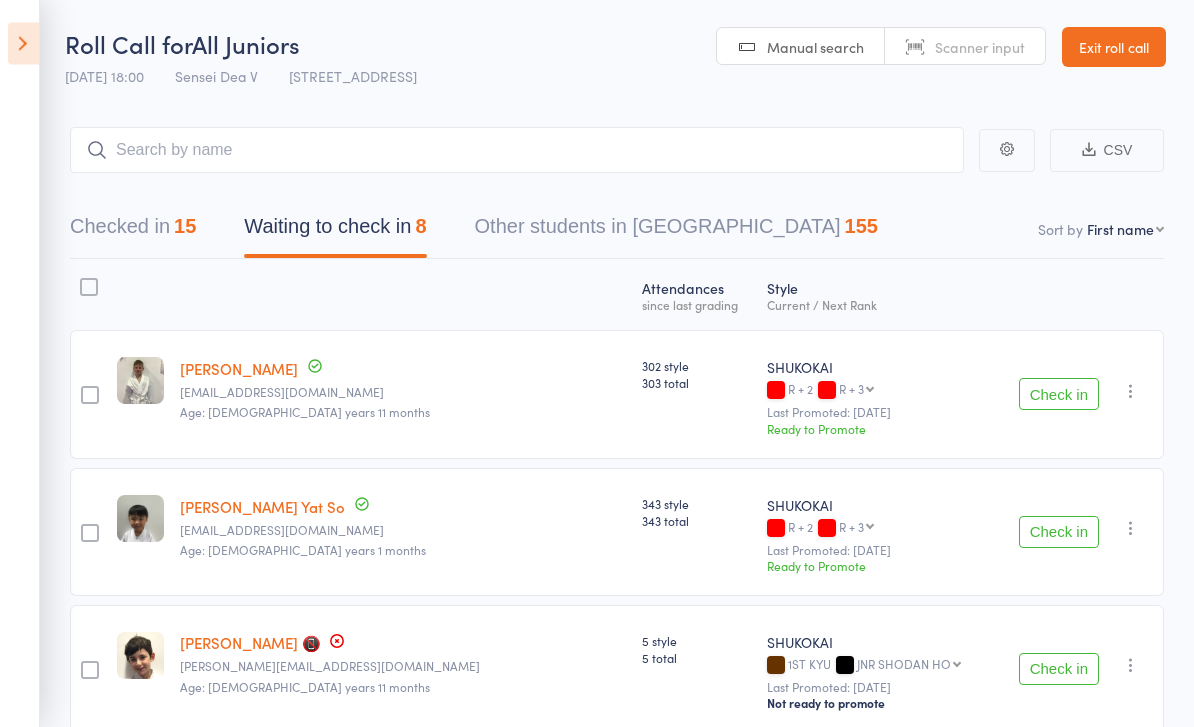 scroll, scrollTop: 0, scrollLeft: 0, axis: both 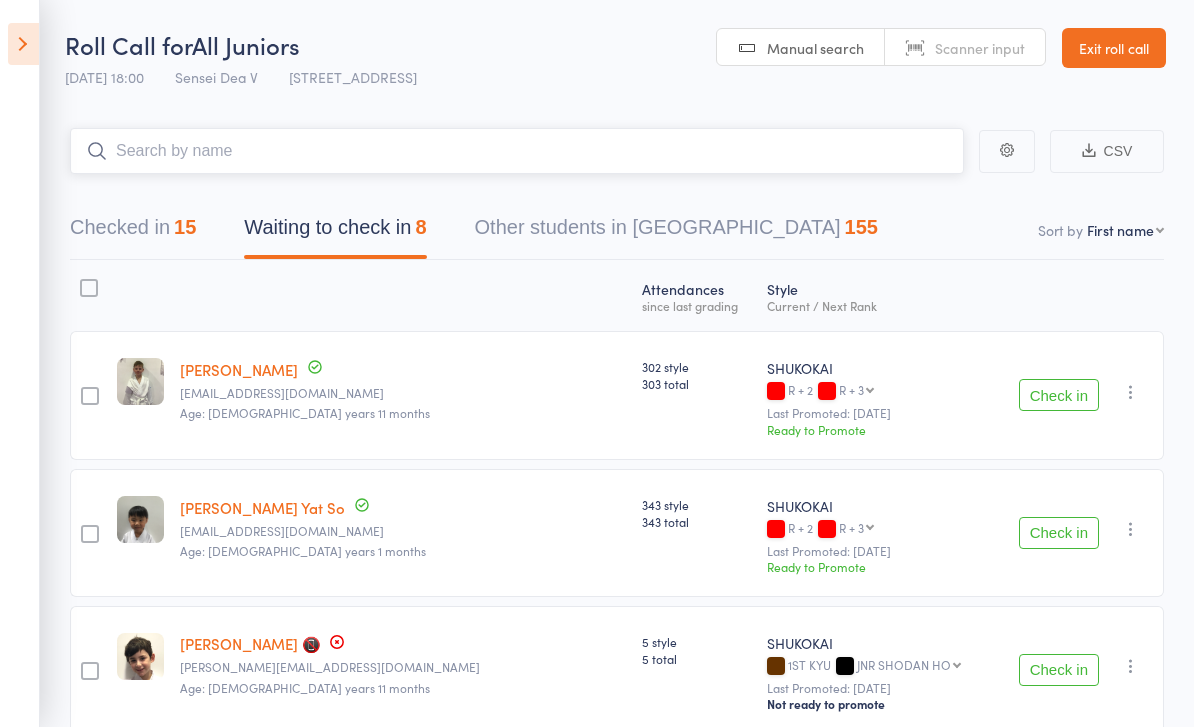 click at bounding box center (517, 151) 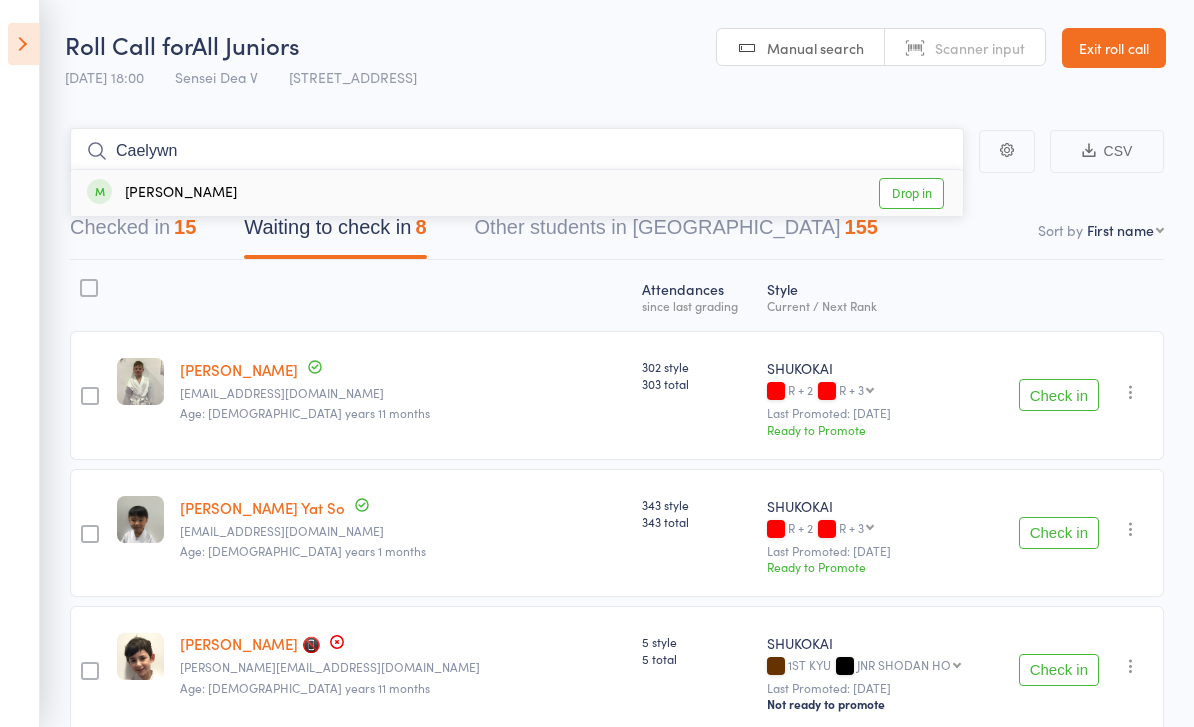 type on "Caelywn" 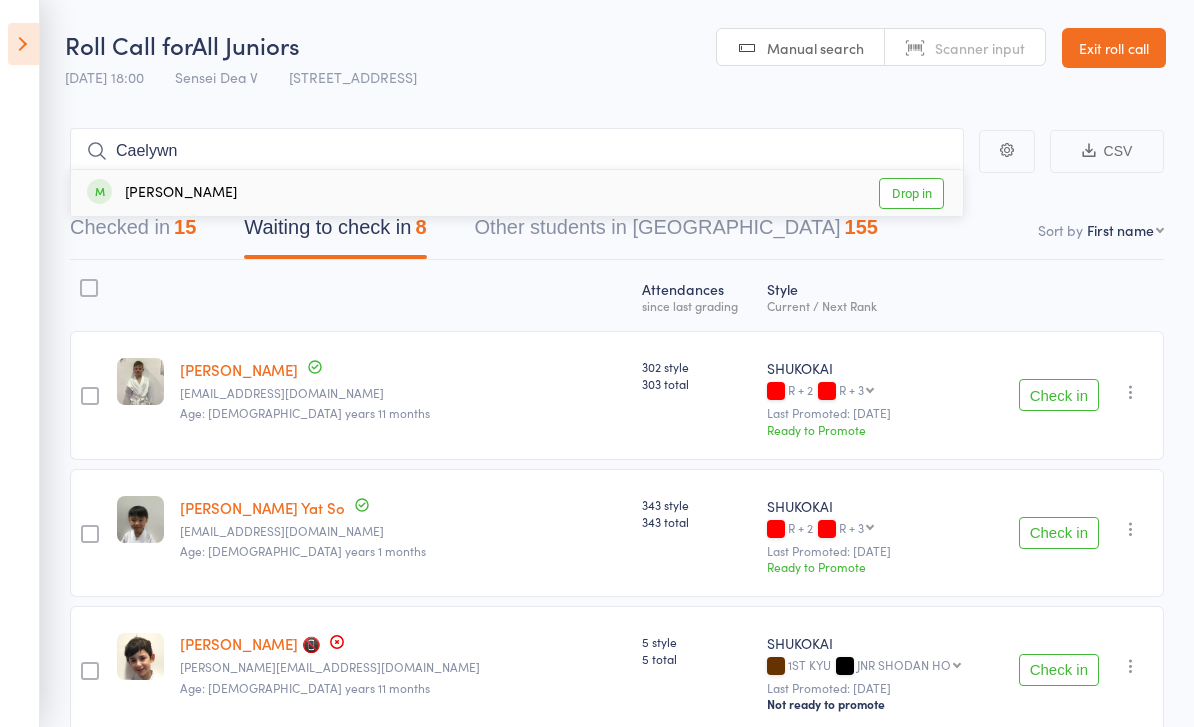 click on "Drop in" at bounding box center [911, 193] 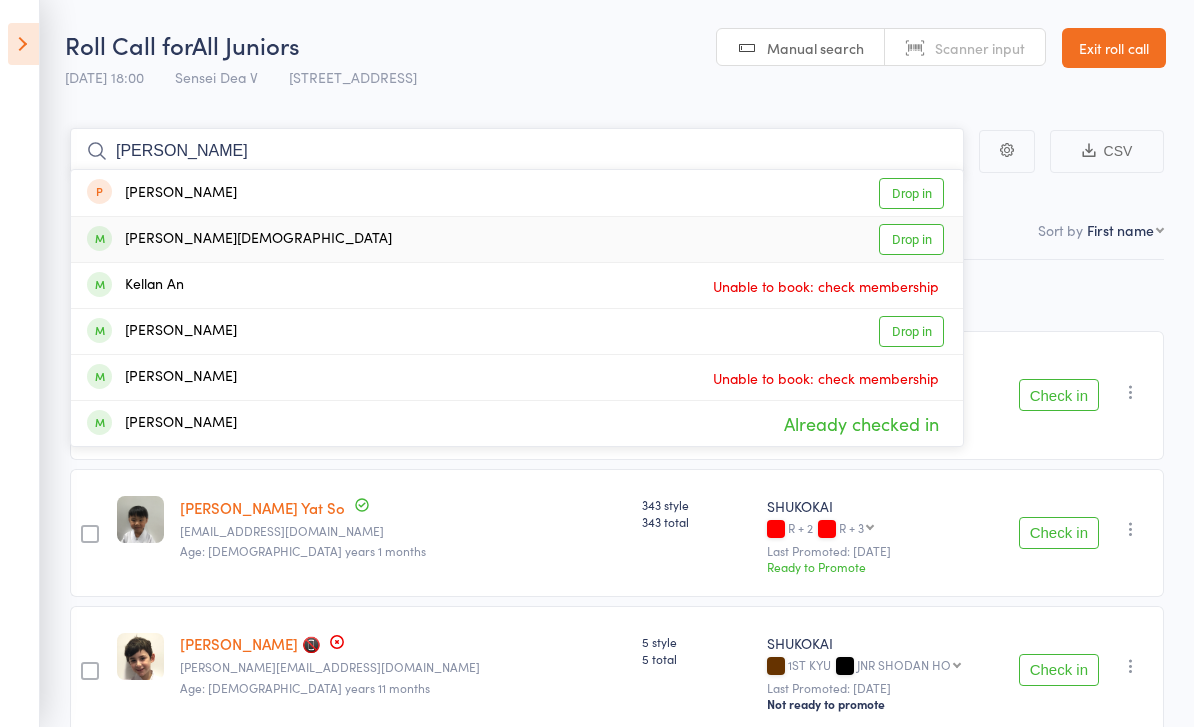 type on "[PERSON_NAME]" 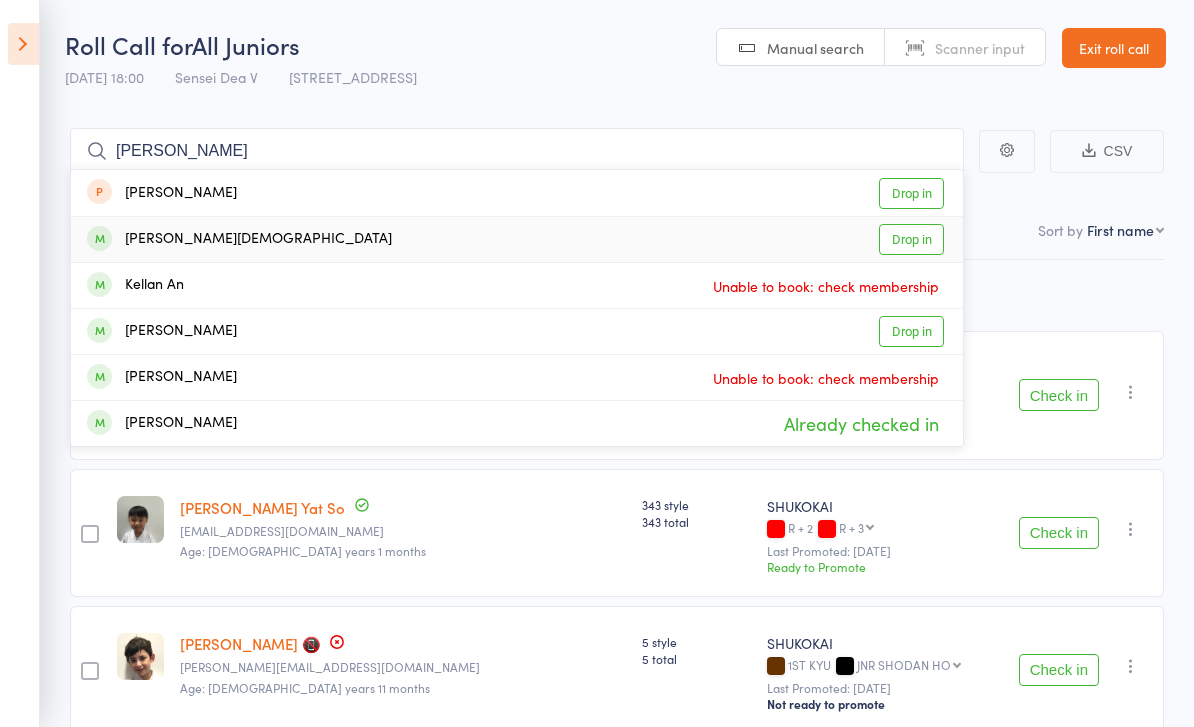 click on "Drop in" at bounding box center (911, 239) 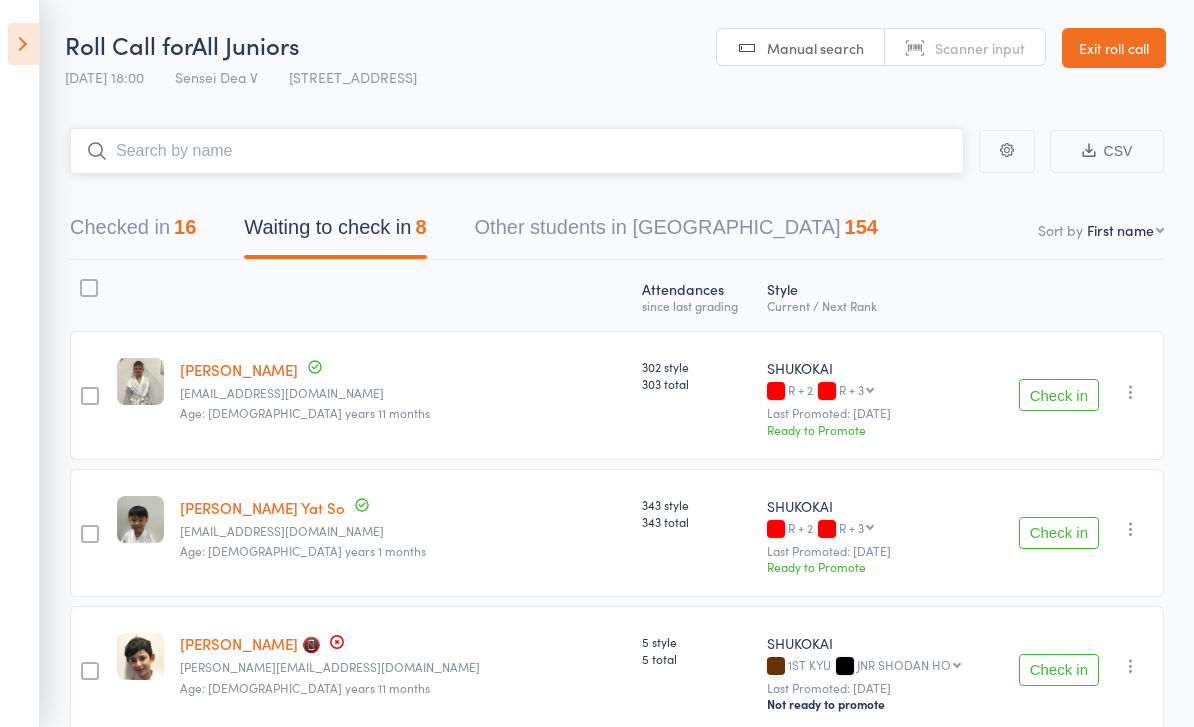 type on "N" 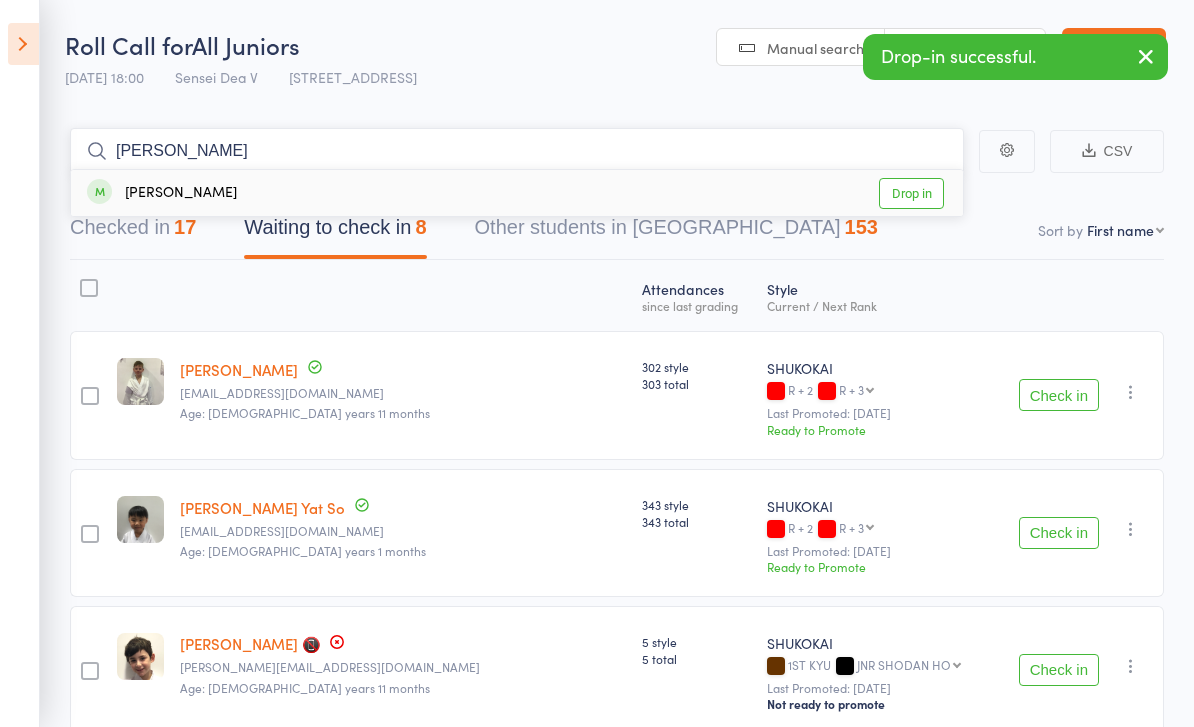 type on "[PERSON_NAME]" 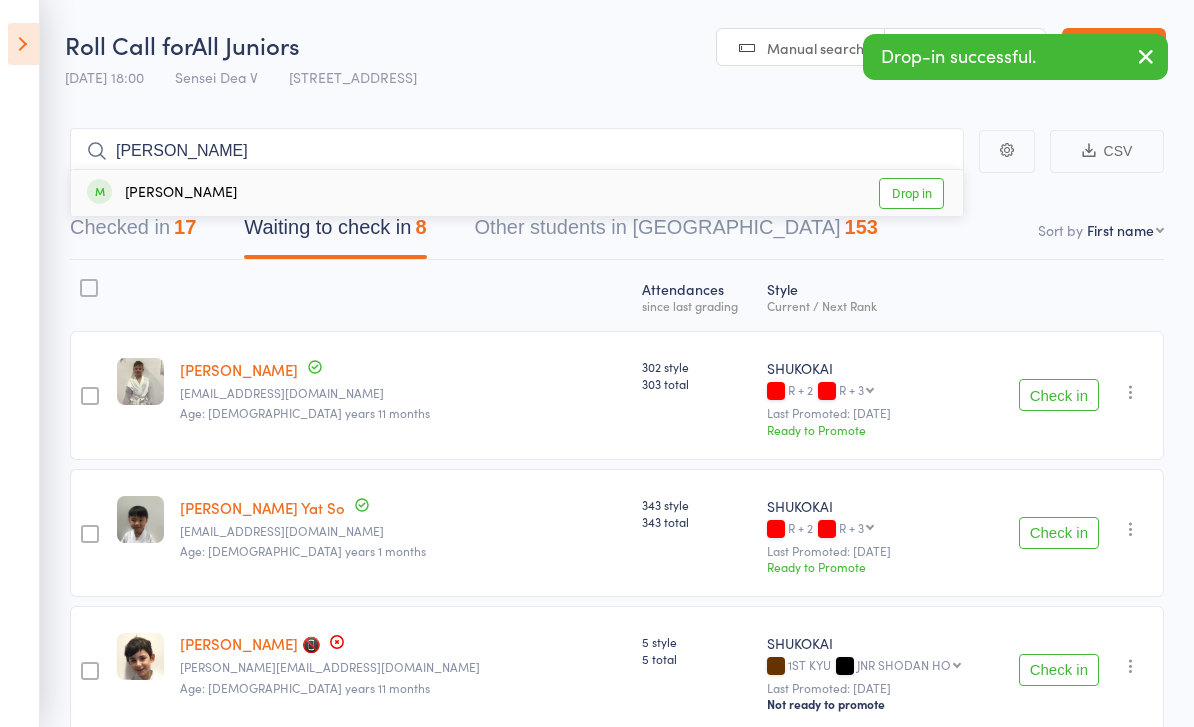click on "Drop in" at bounding box center (911, 193) 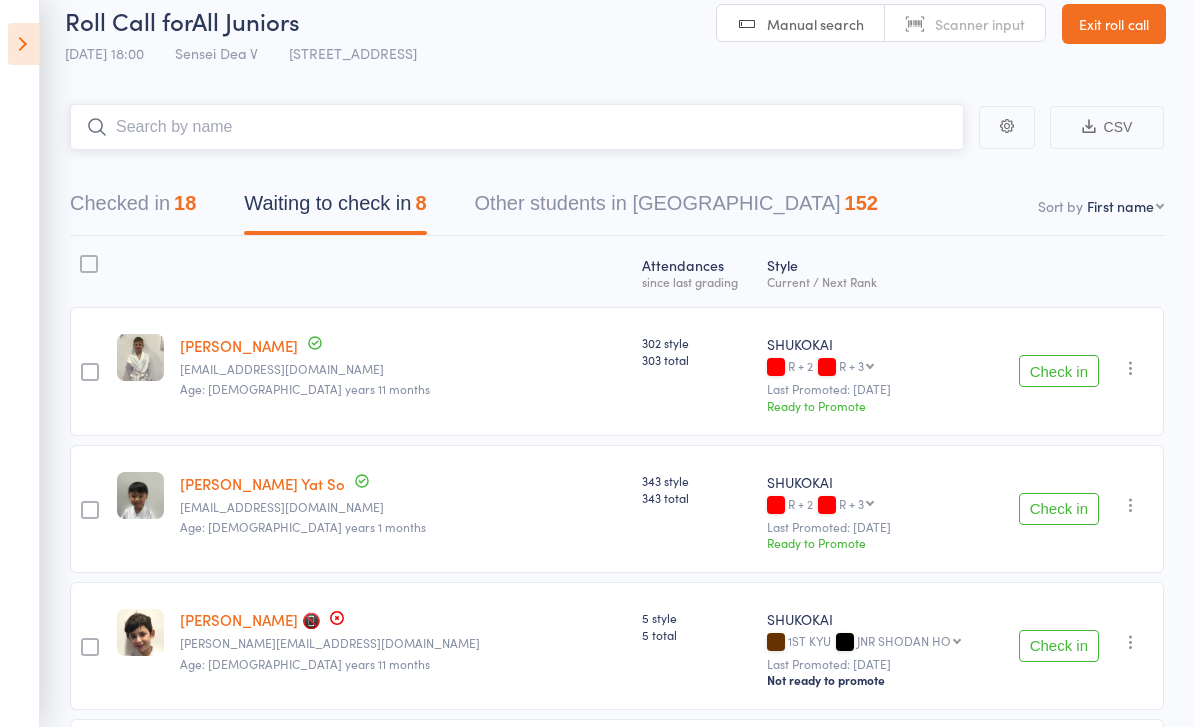 scroll, scrollTop: 28, scrollLeft: 0, axis: vertical 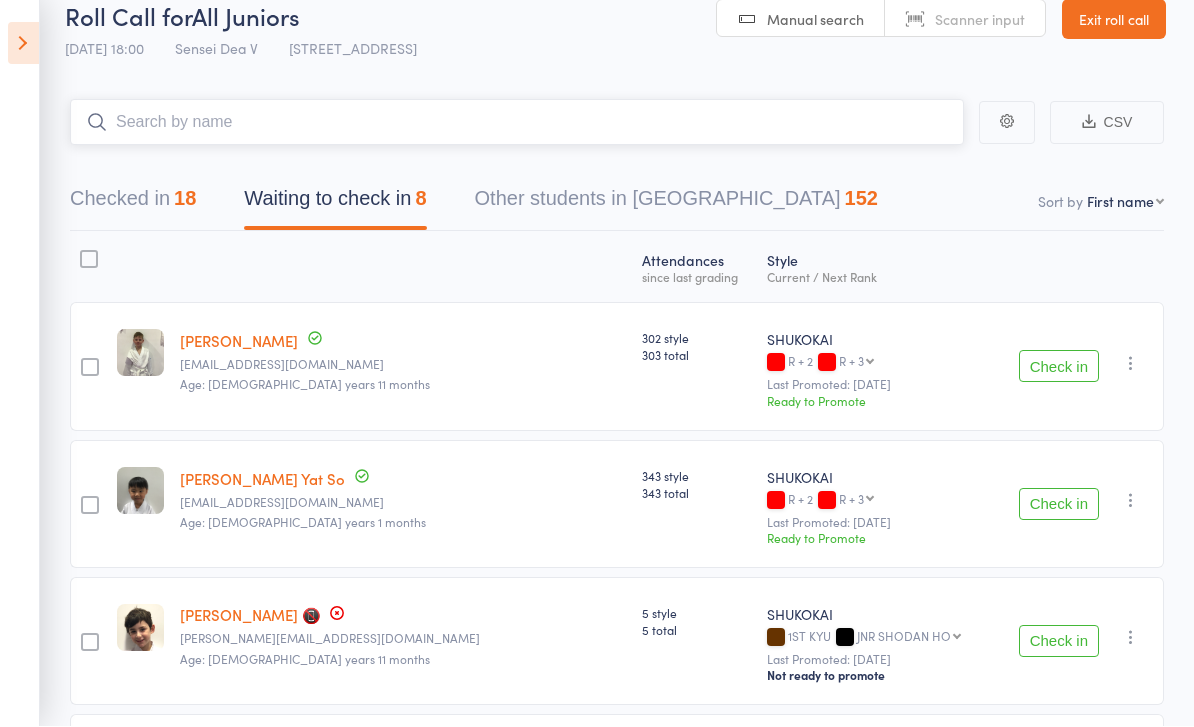 click at bounding box center [517, 123] 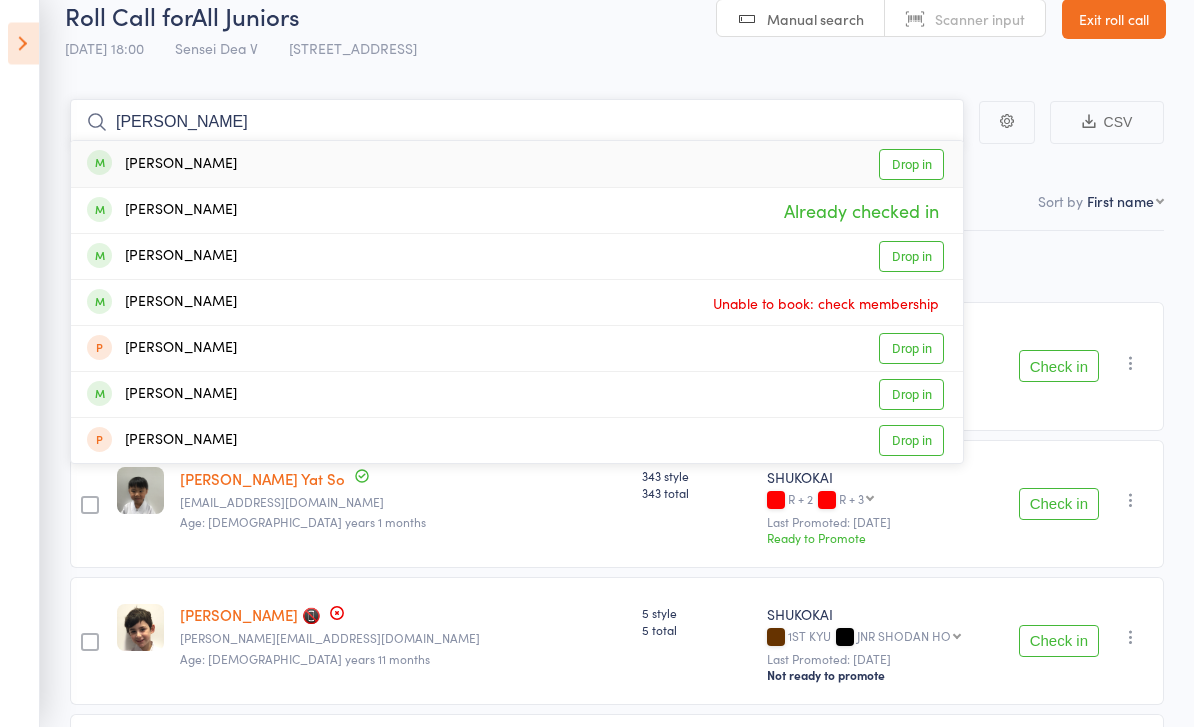scroll, scrollTop: 8, scrollLeft: 0, axis: vertical 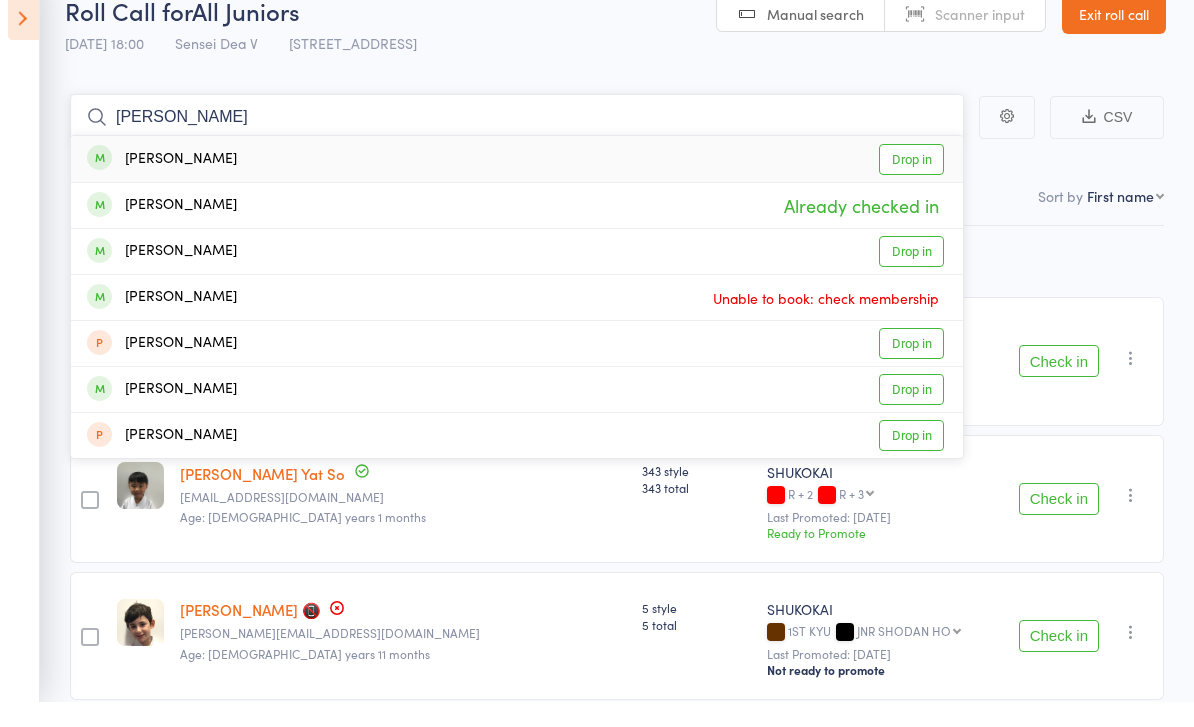 type on "[PERSON_NAME]" 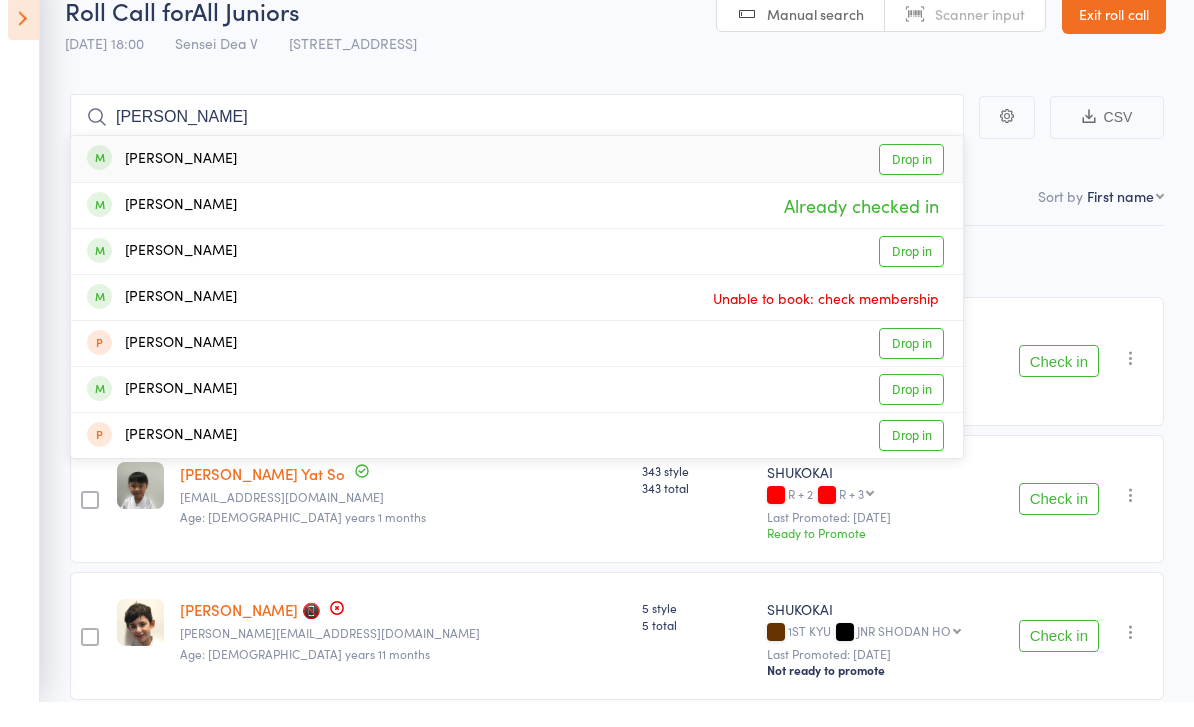 click on "Drop in" at bounding box center (911, 185) 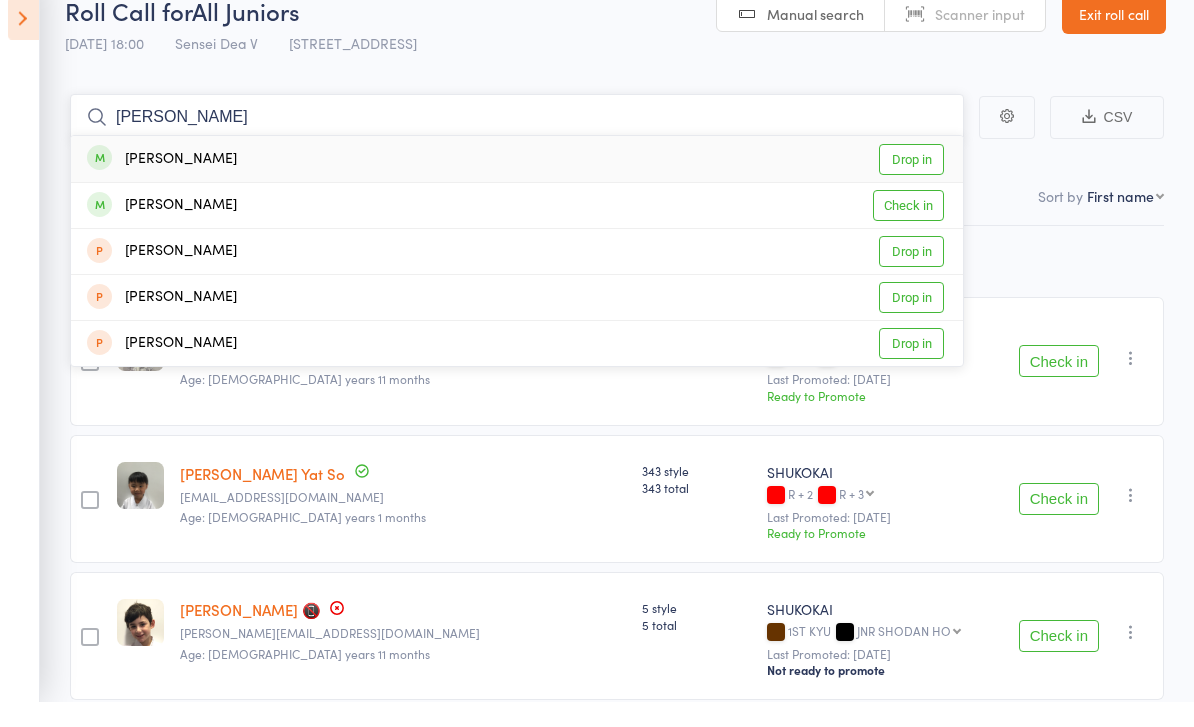 type on "[PERSON_NAME]" 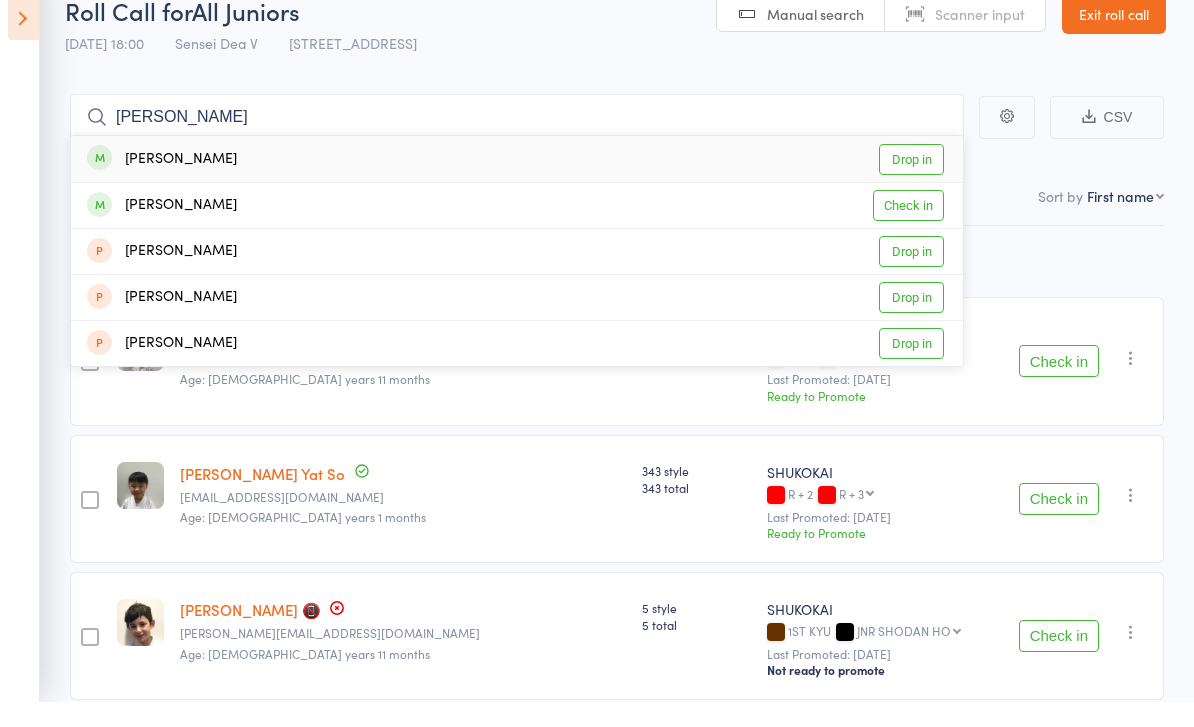 click on "Drop in" at bounding box center [911, 185] 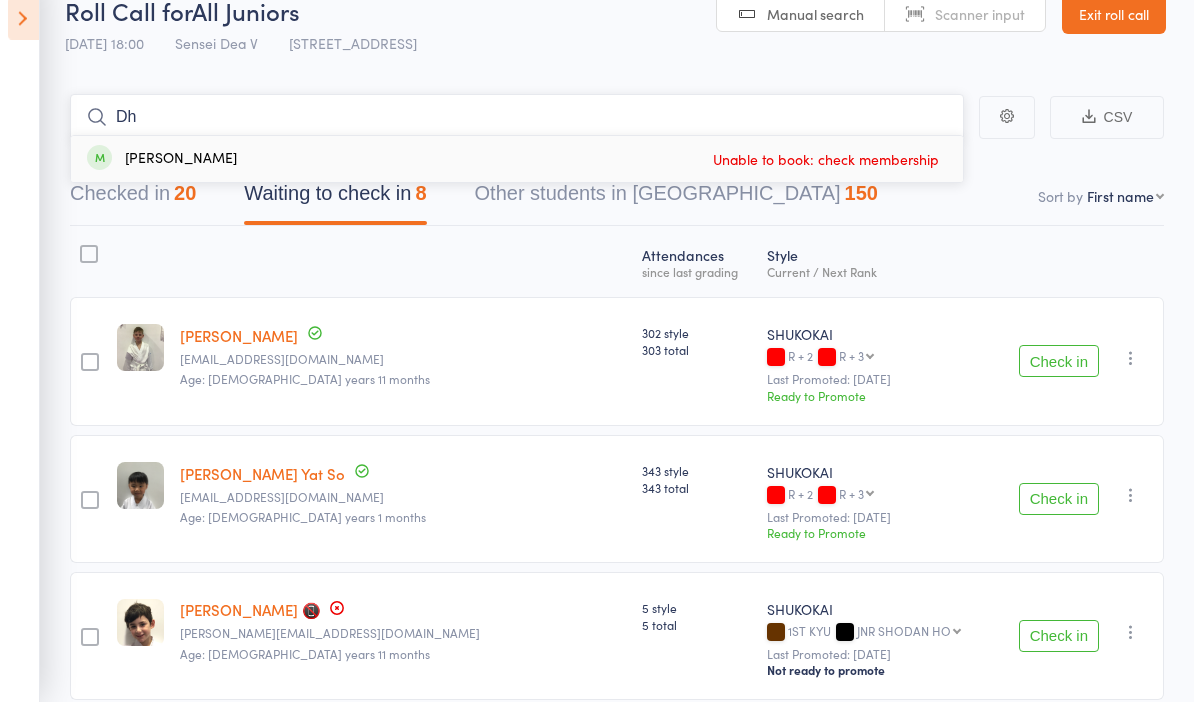 type on "D" 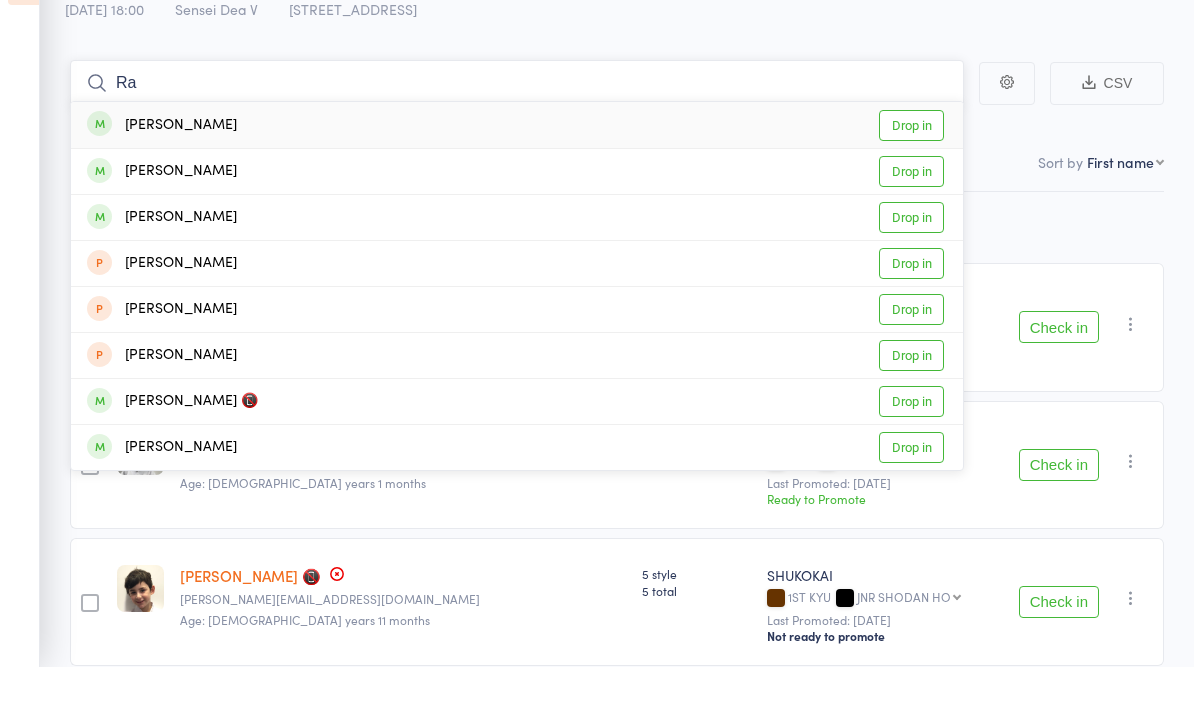 type on "R" 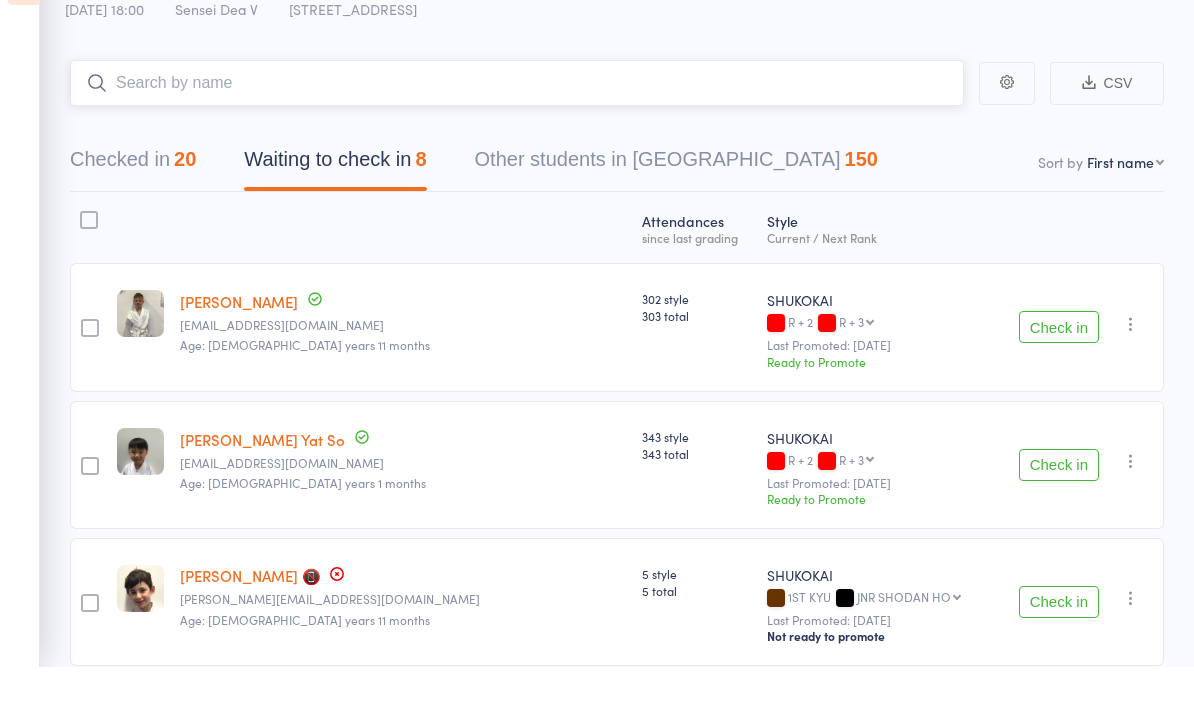 scroll, scrollTop: 68, scrollLeft: 0, axis: vertical 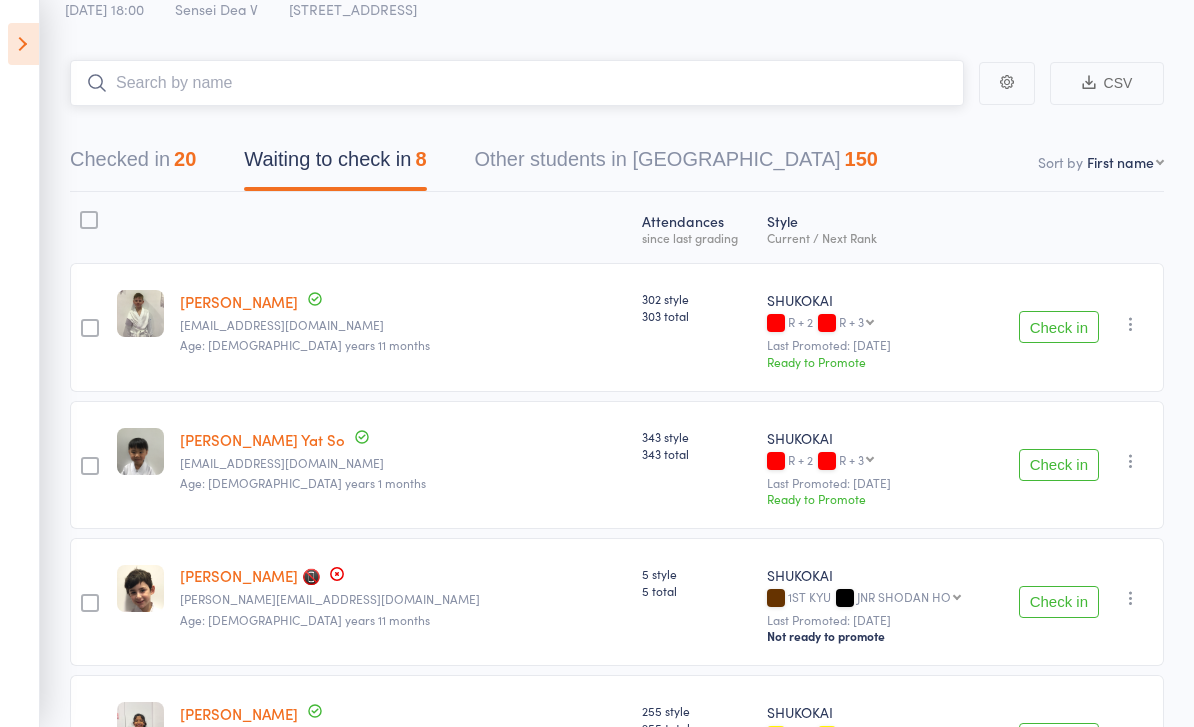 click on "Checked in  20" at bounding box center [133, 164] 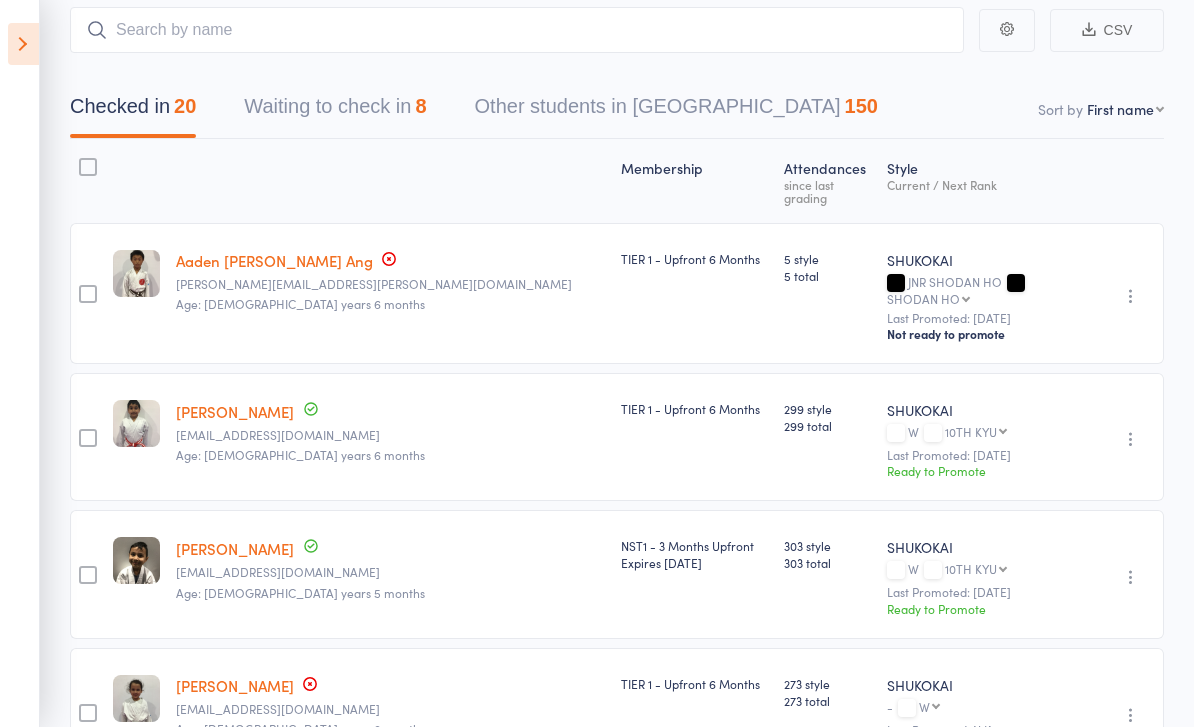 scroll, scrollTop: 0, scrollLeft: 0, axis: both 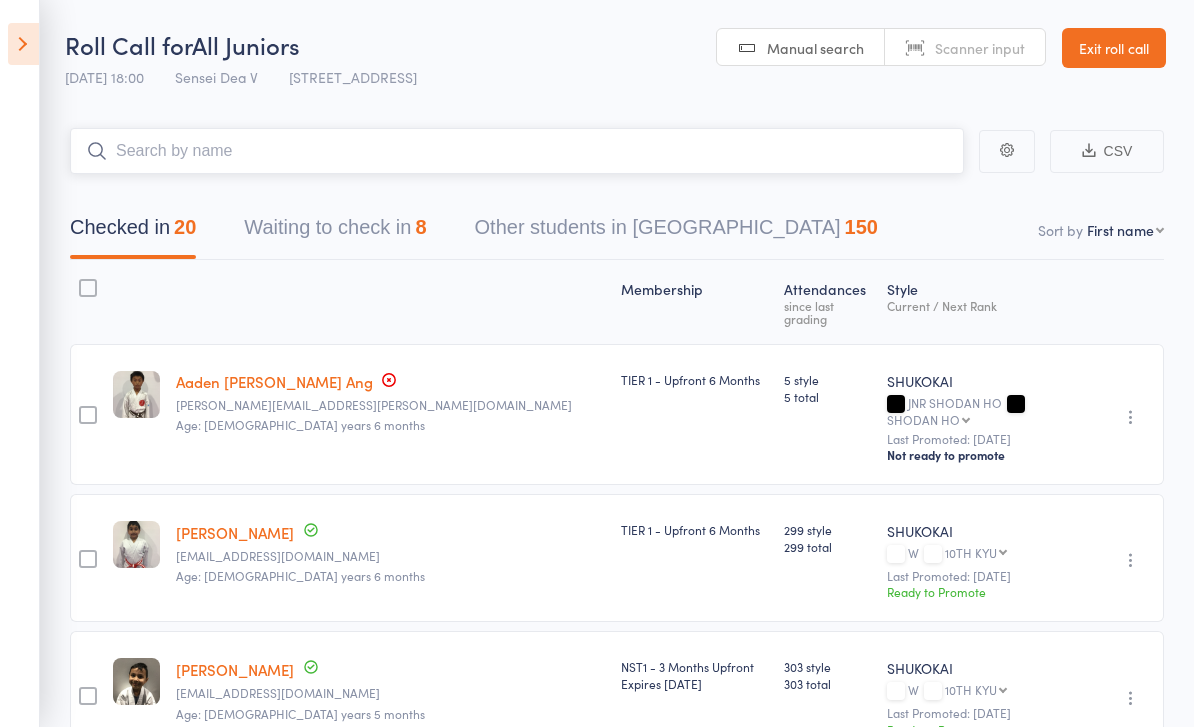 click at bounding box center [517, 151] 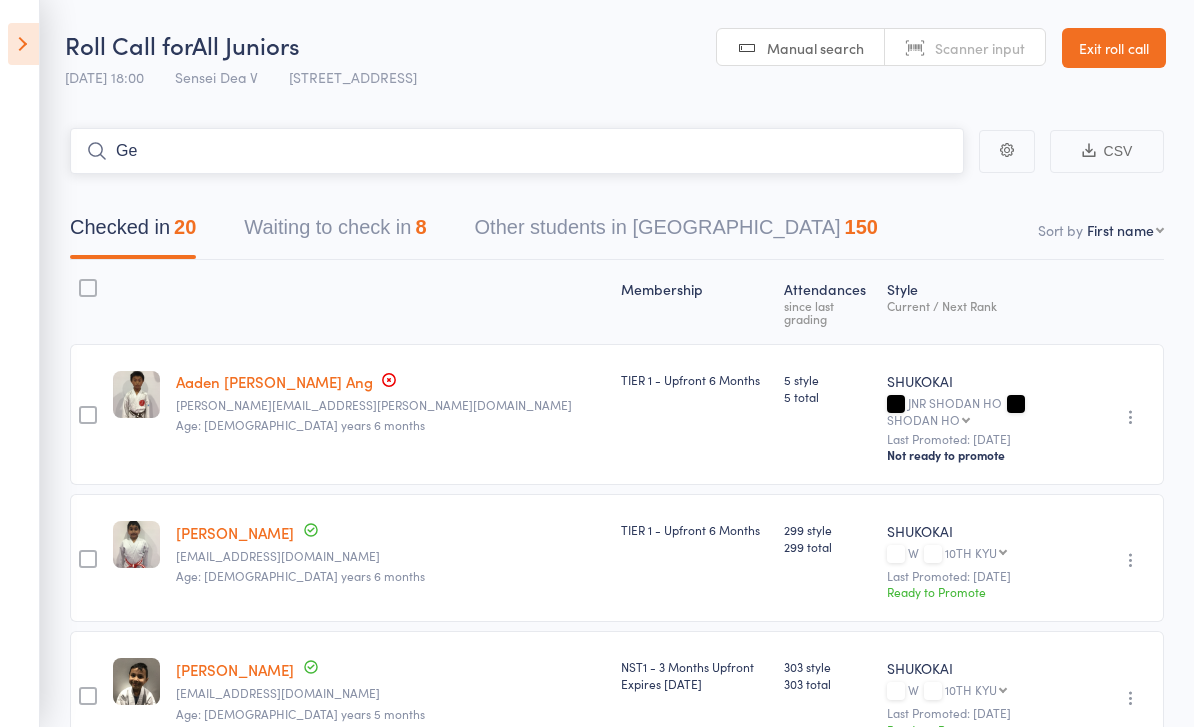 type on "G" 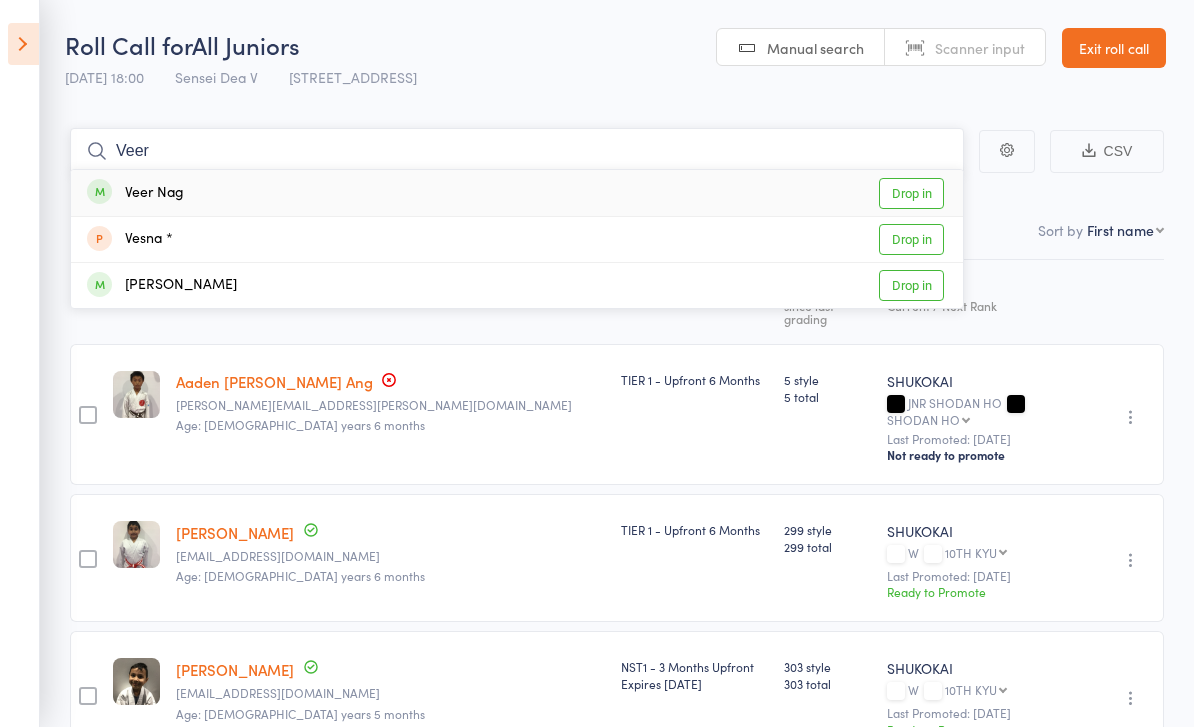 type on "Veer" 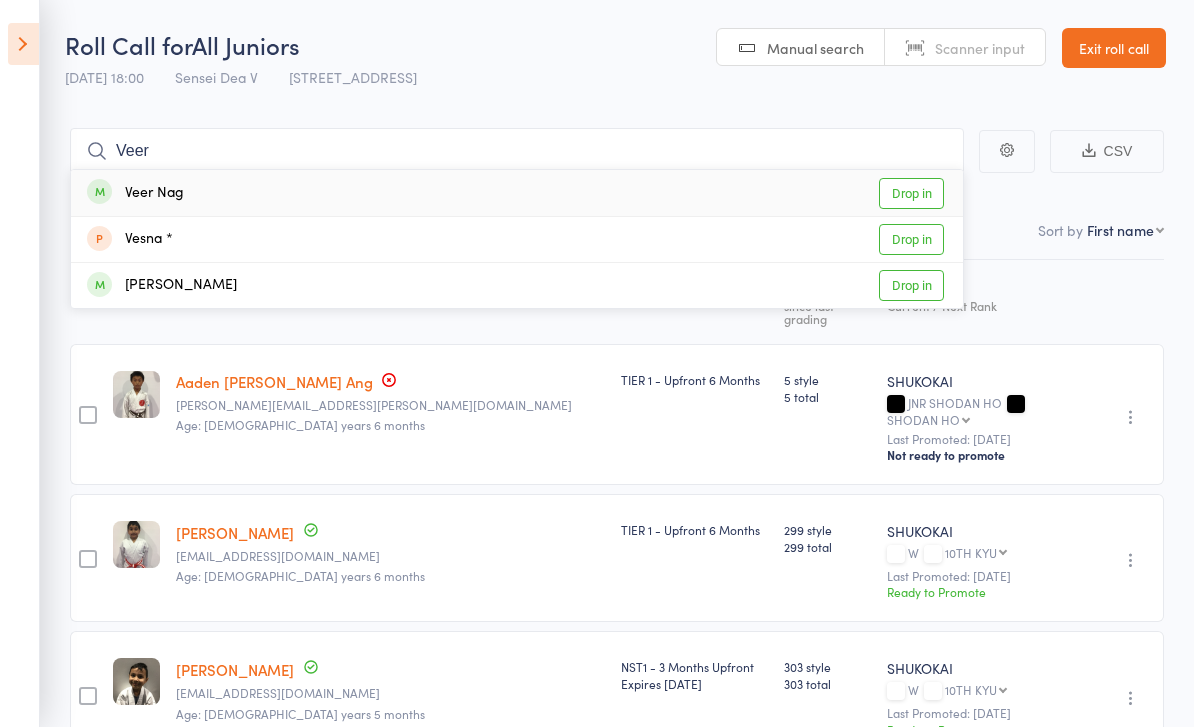 click on "Drop in" at bounding box center [911, 193] 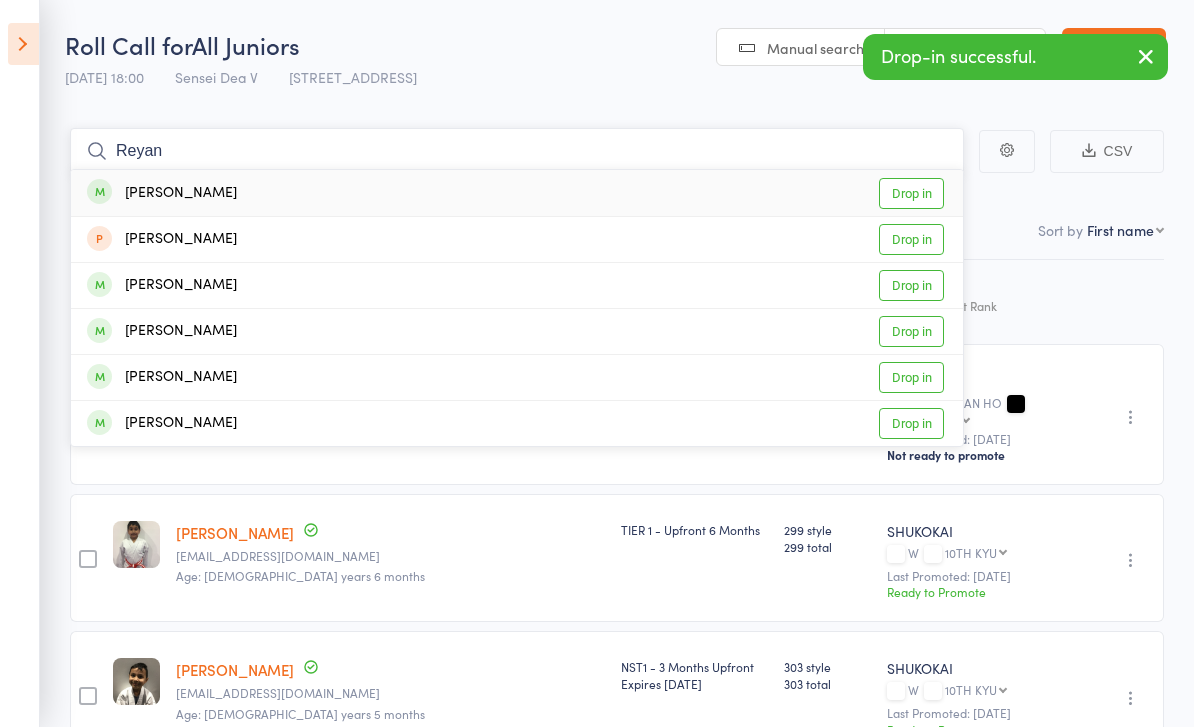 type on "Reyan" 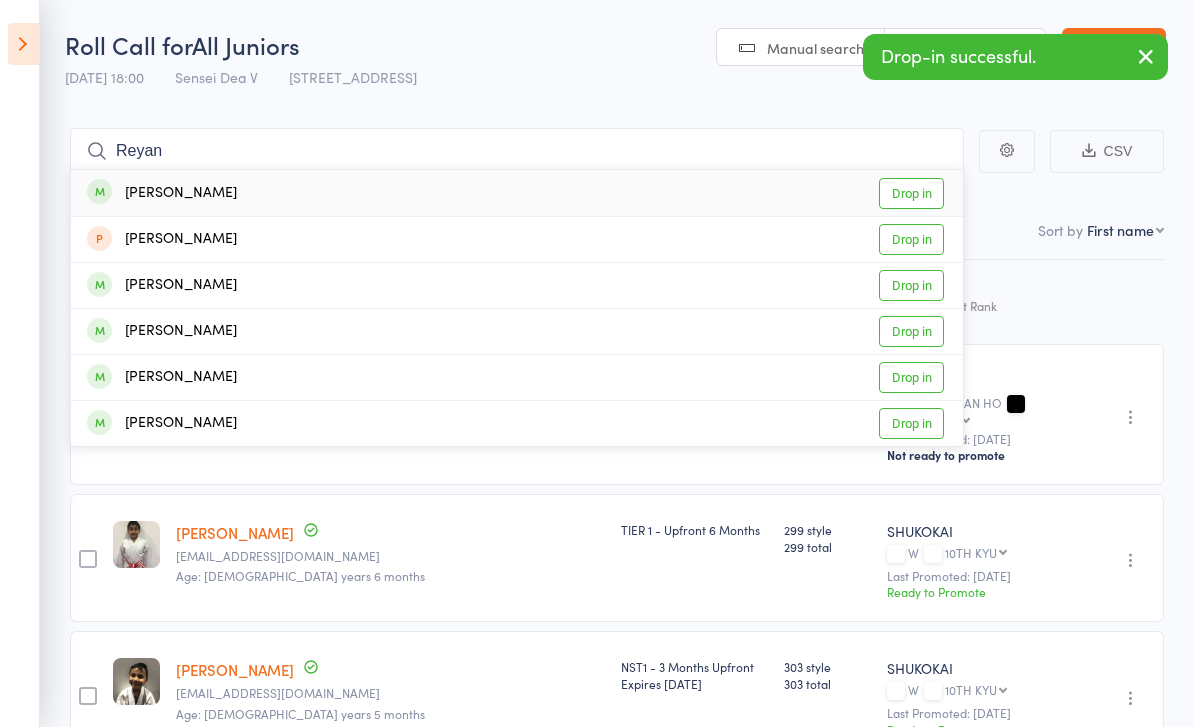 click on "Drop in" at bounding box center [911, 193] 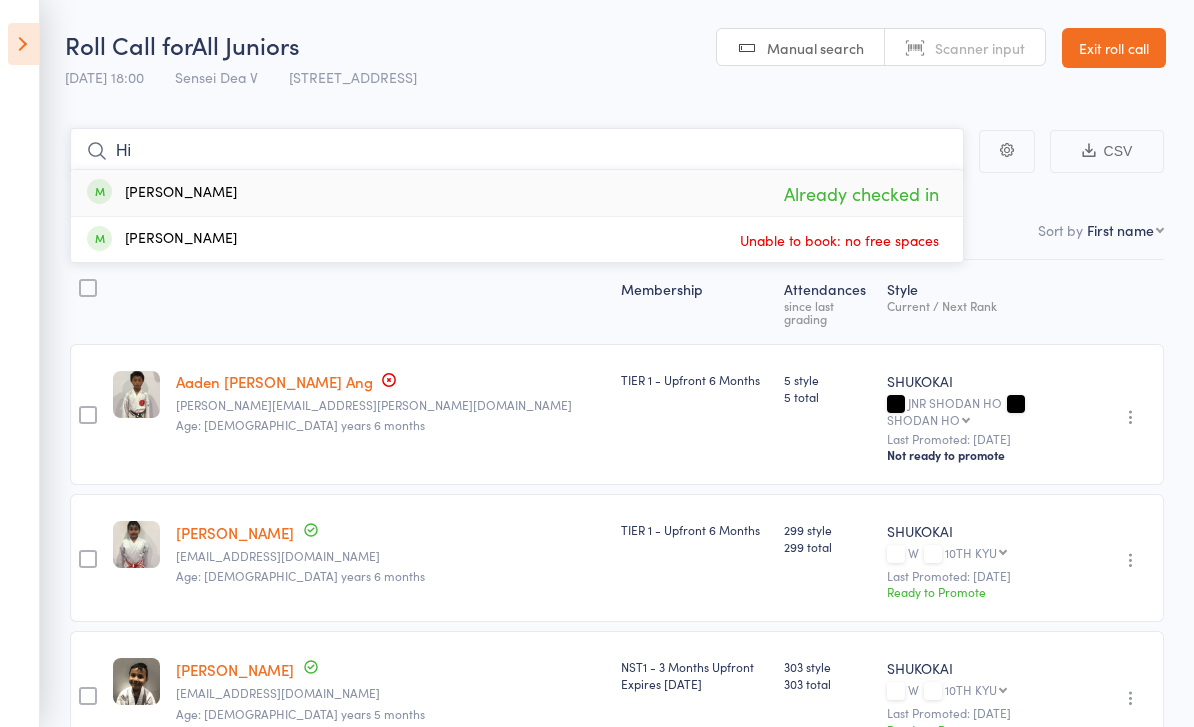 type on "H" 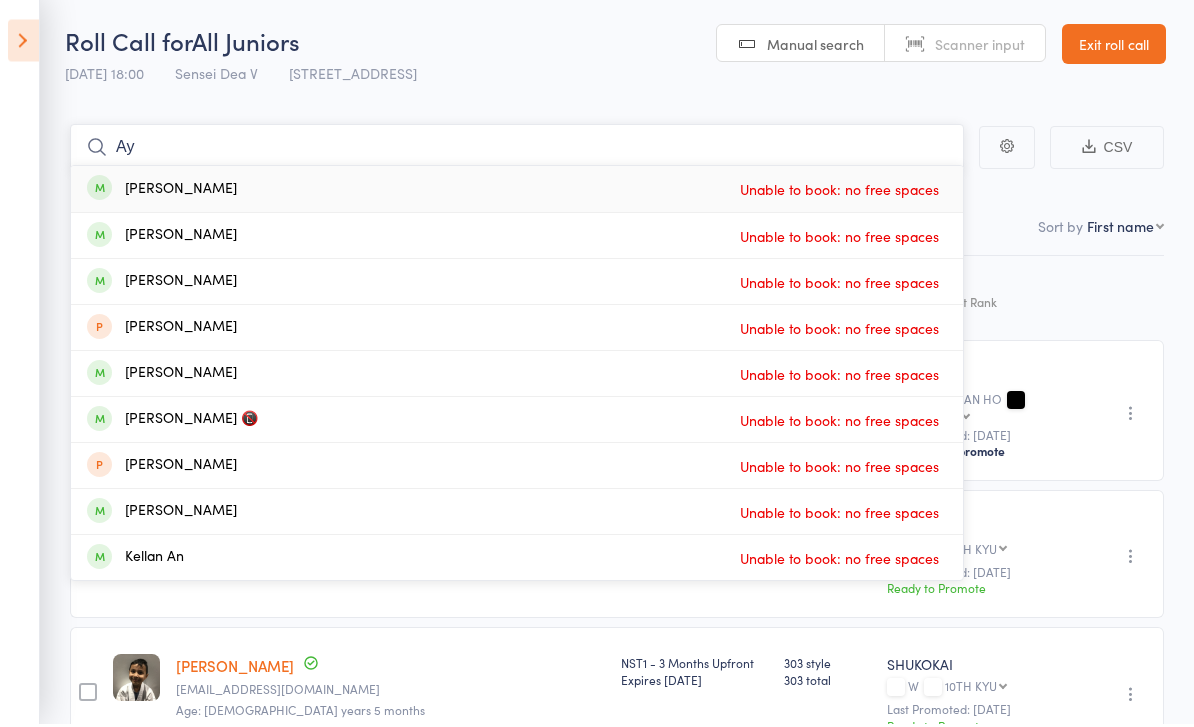 type on "A" 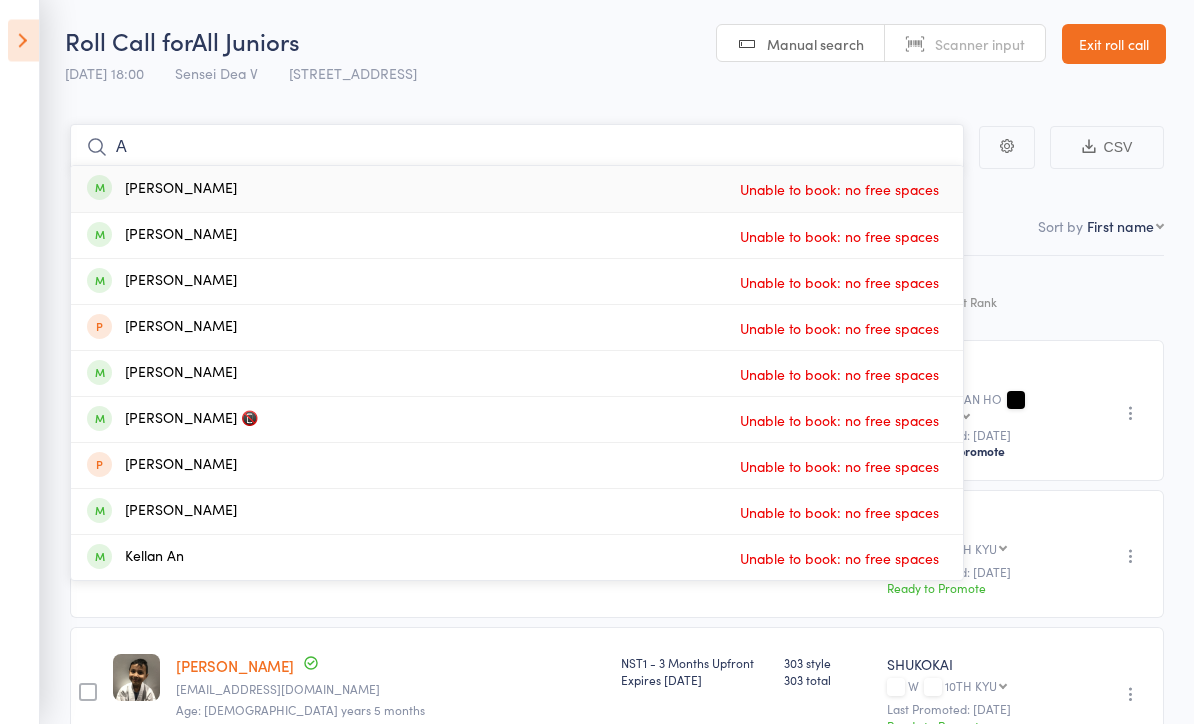 type 